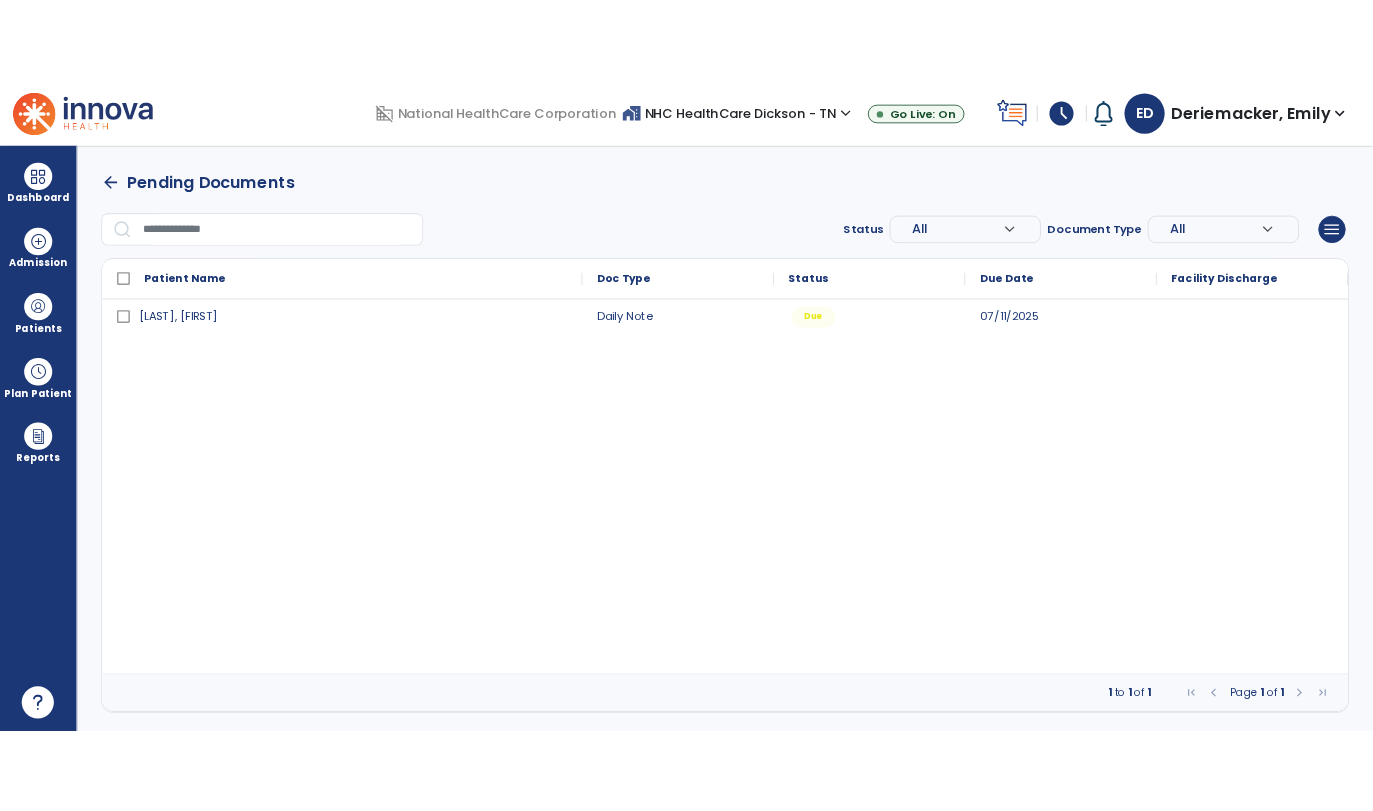 scroll, scrollTop: 0, scrollLeft: 0, axis: both 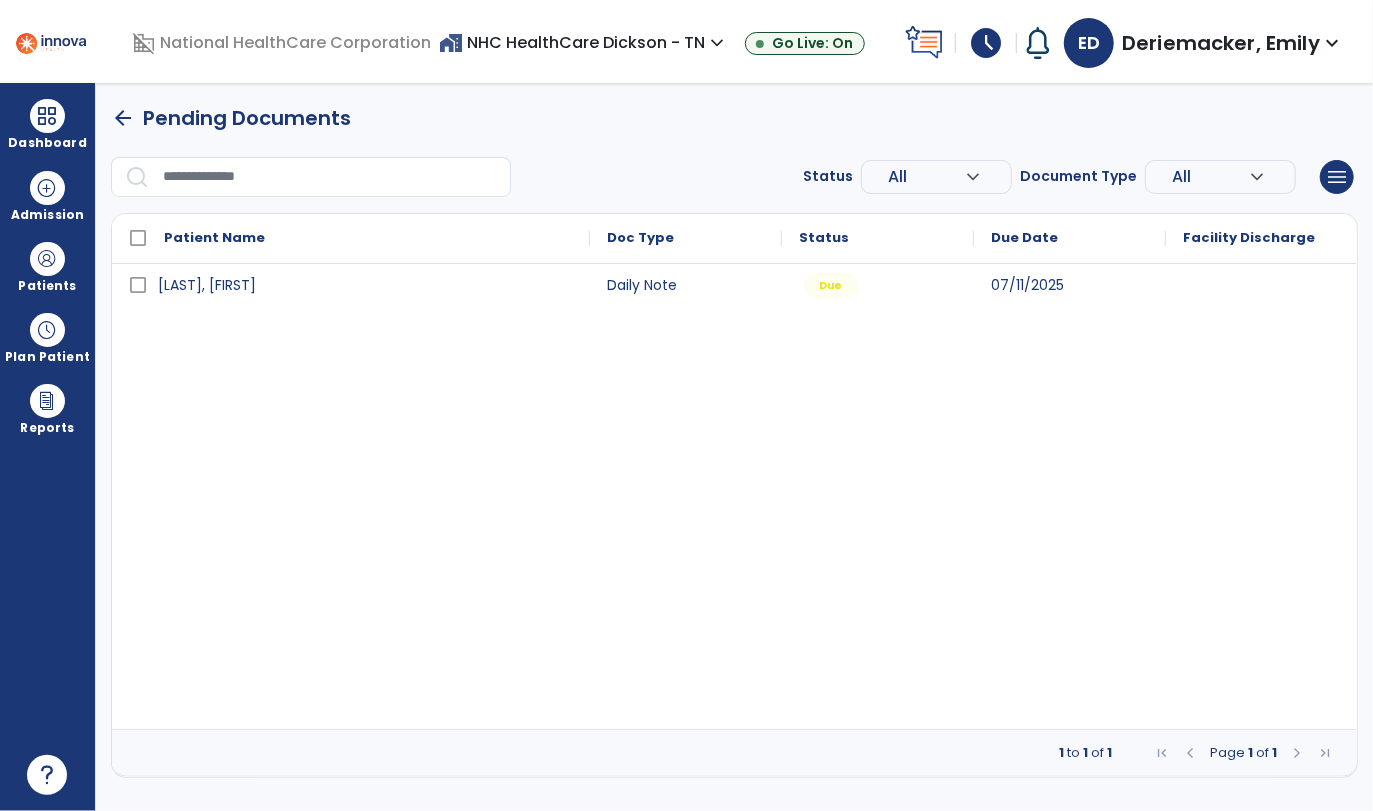 click on "[LAST], [FIRST] Daily Note Due [DATE]" at bounding box center [734, 496] 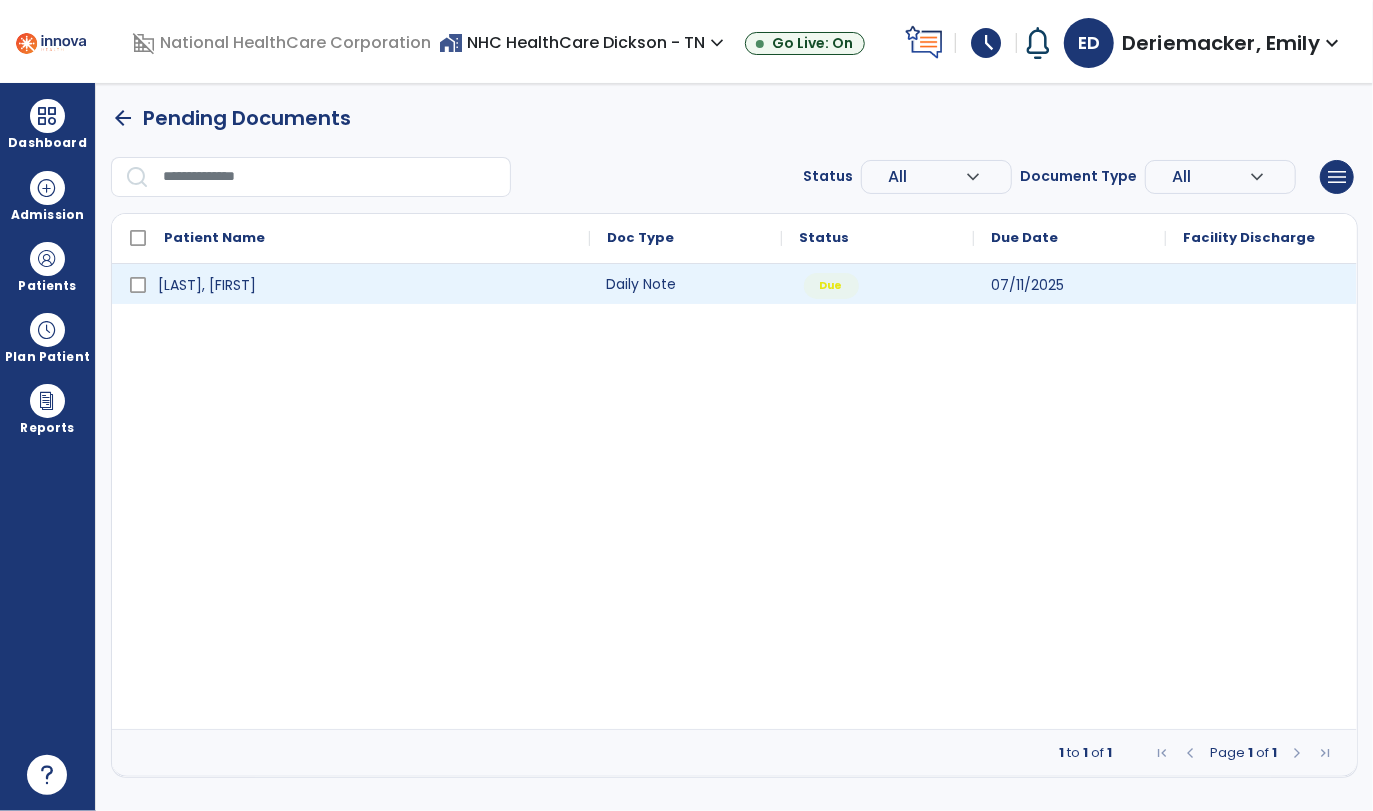 click on "Daily Note" at bounding box center [686, 284] 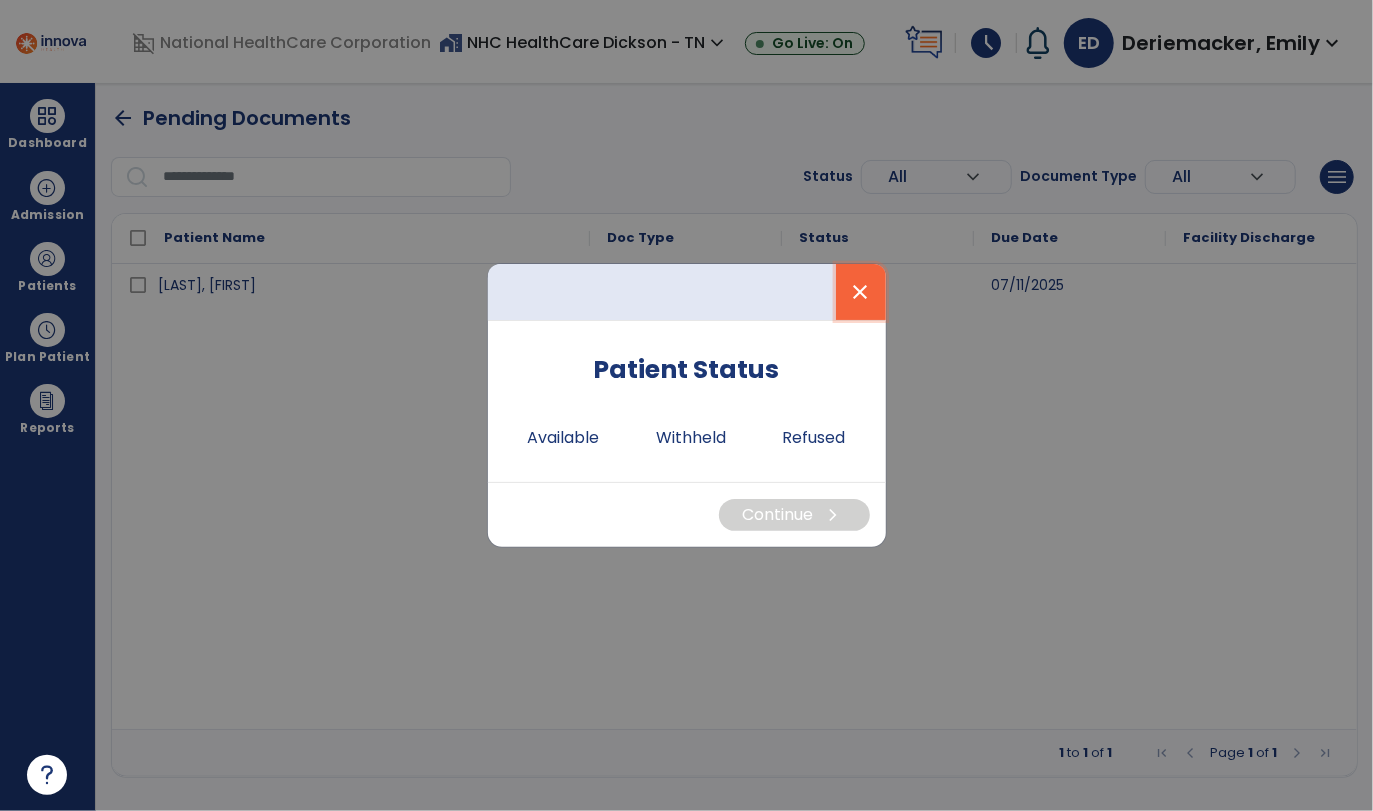 click on "close" at bounding box center [861, 292] 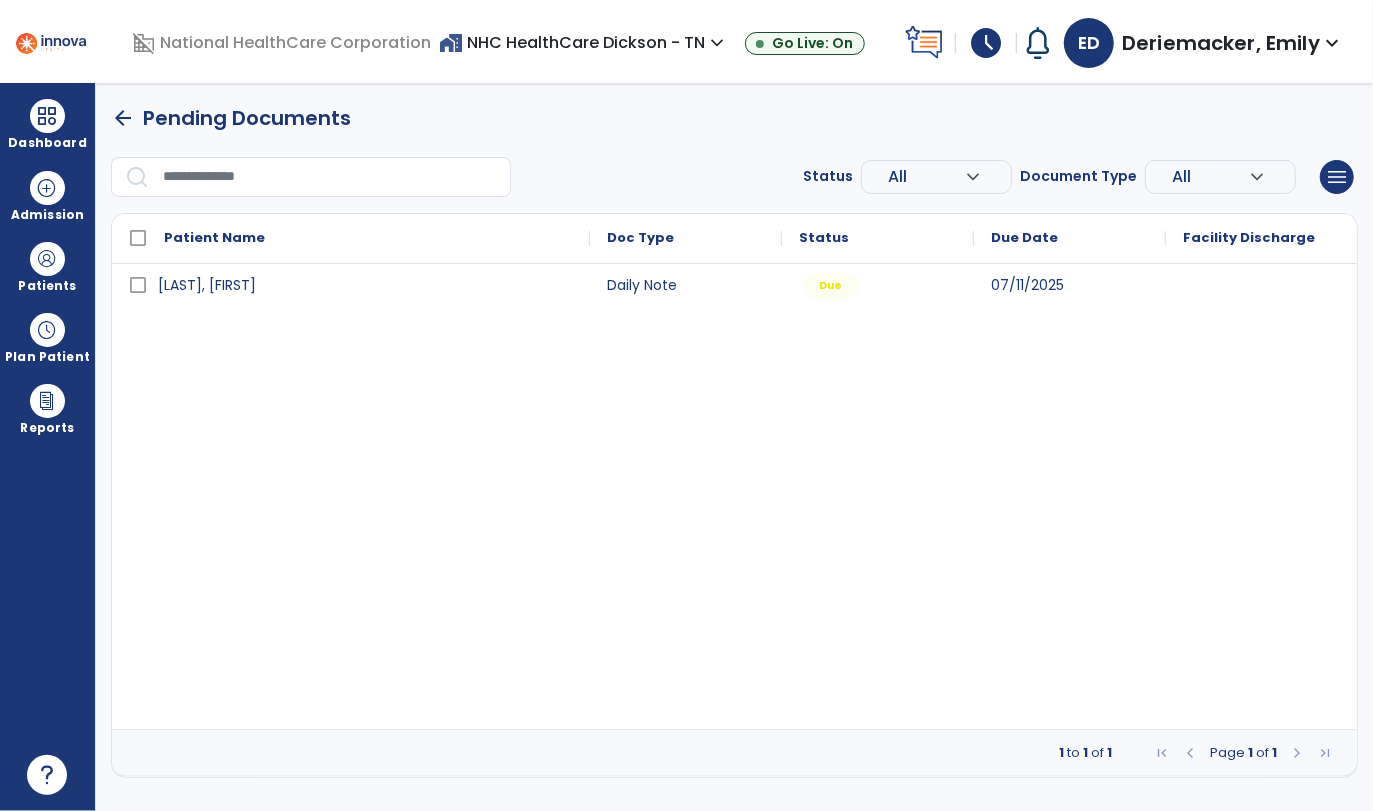 click on "arrow_back" at bounding box center [123, 118] 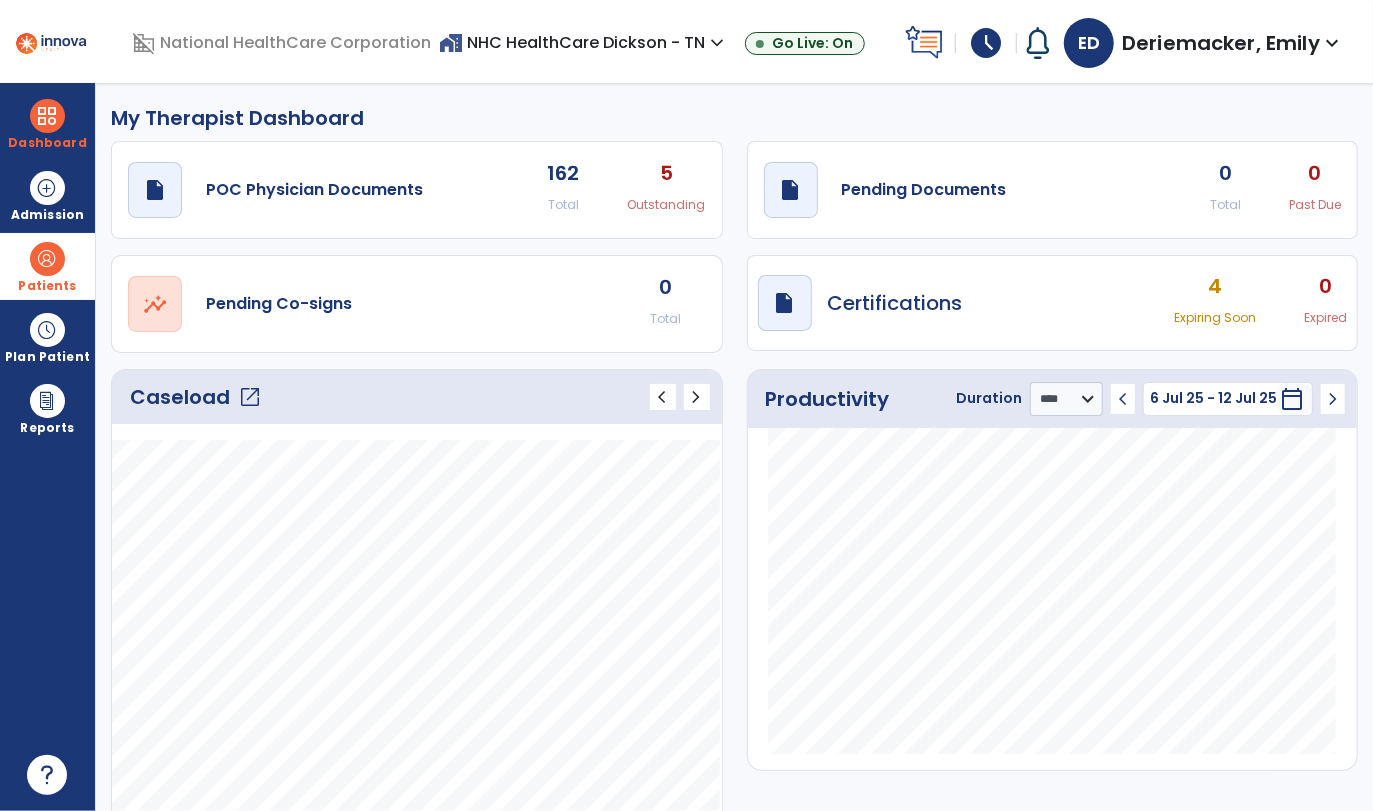 click at bounding box center (47, 259) 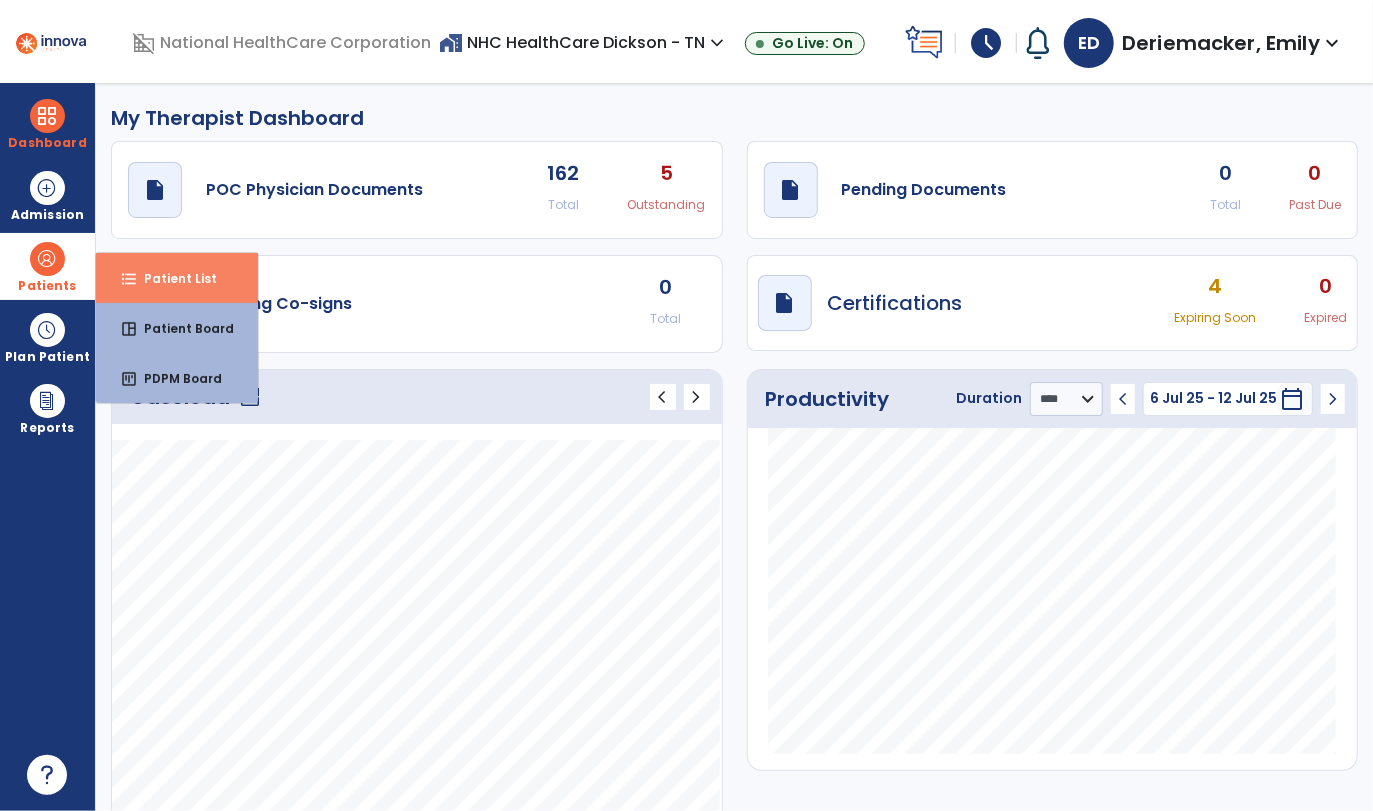 click on "Patient List" at bounding box center [172, 278] 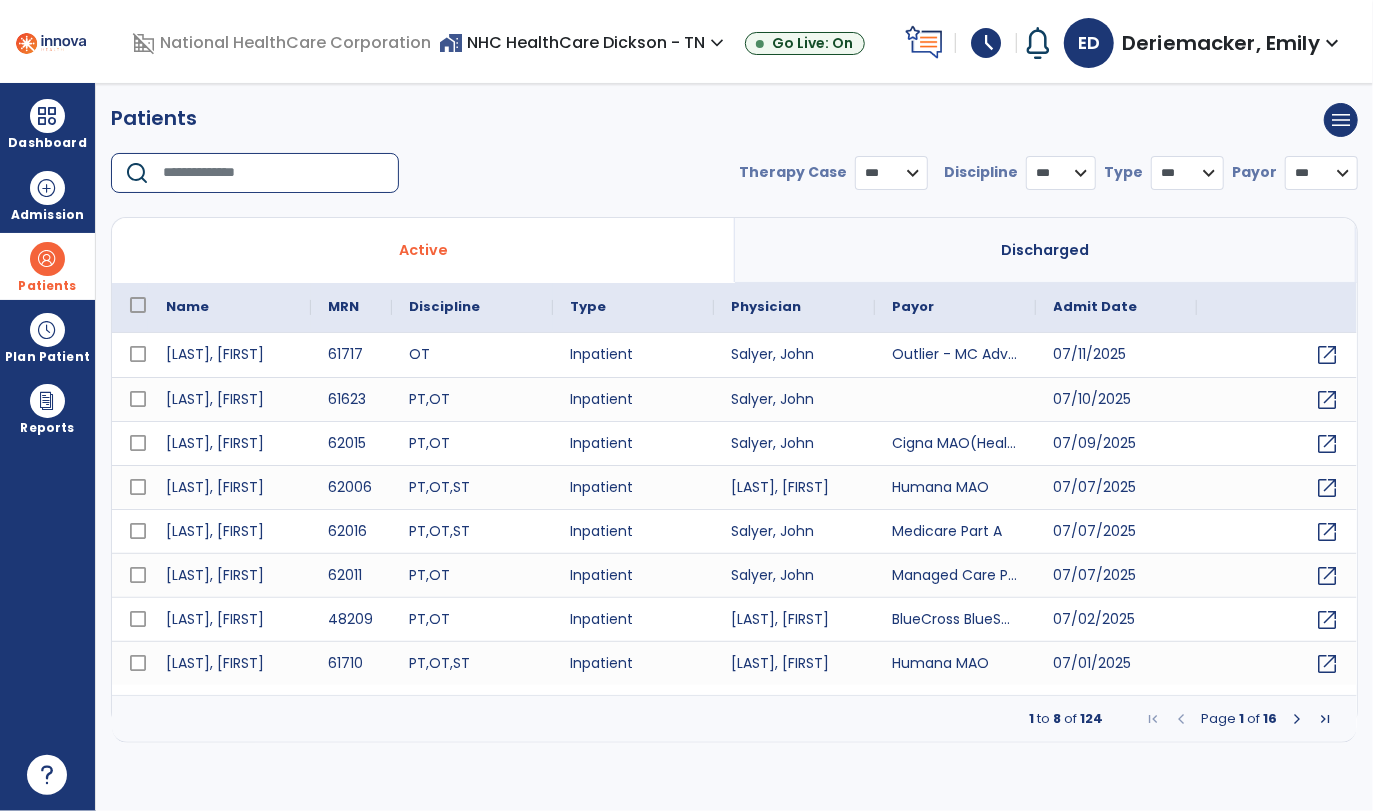 click at bounding box center (274, 173) 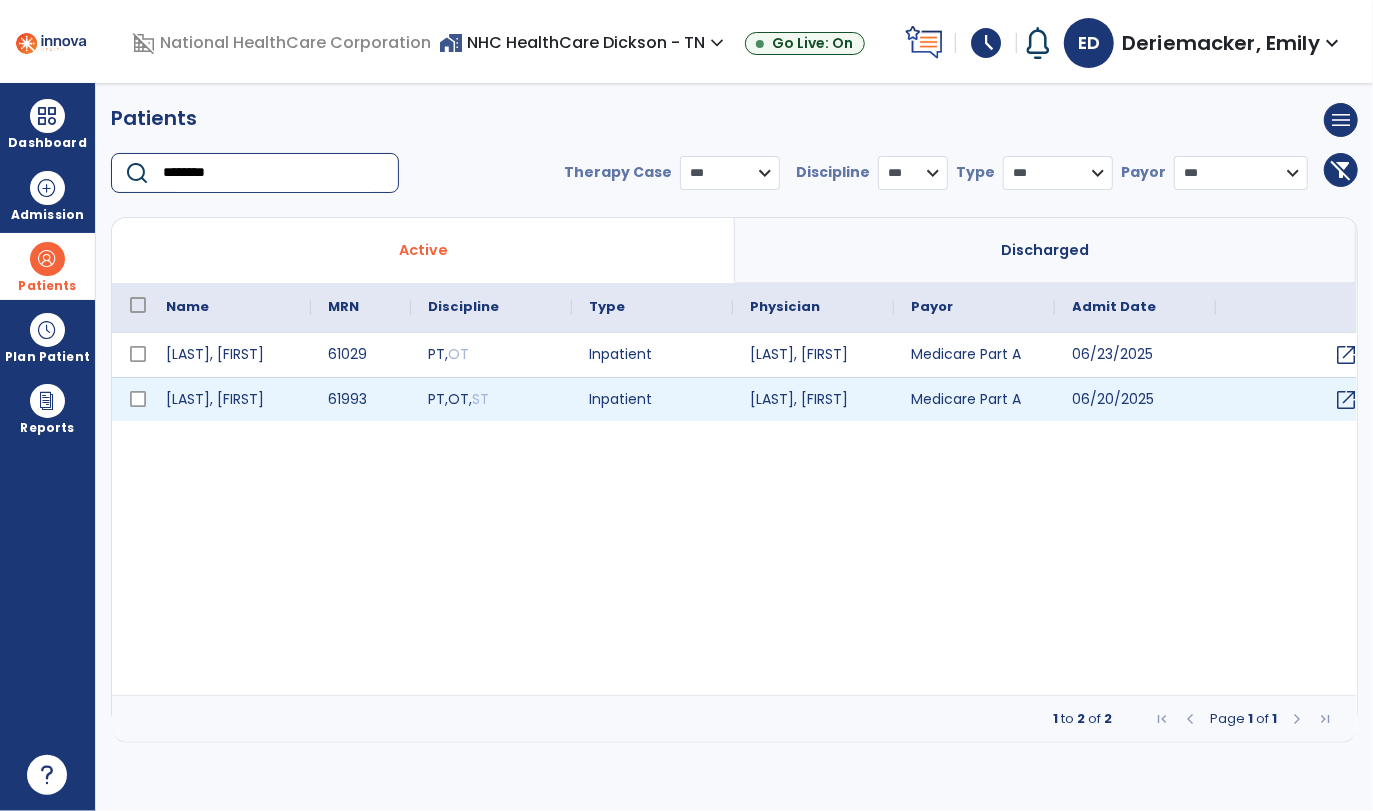 type on "********" 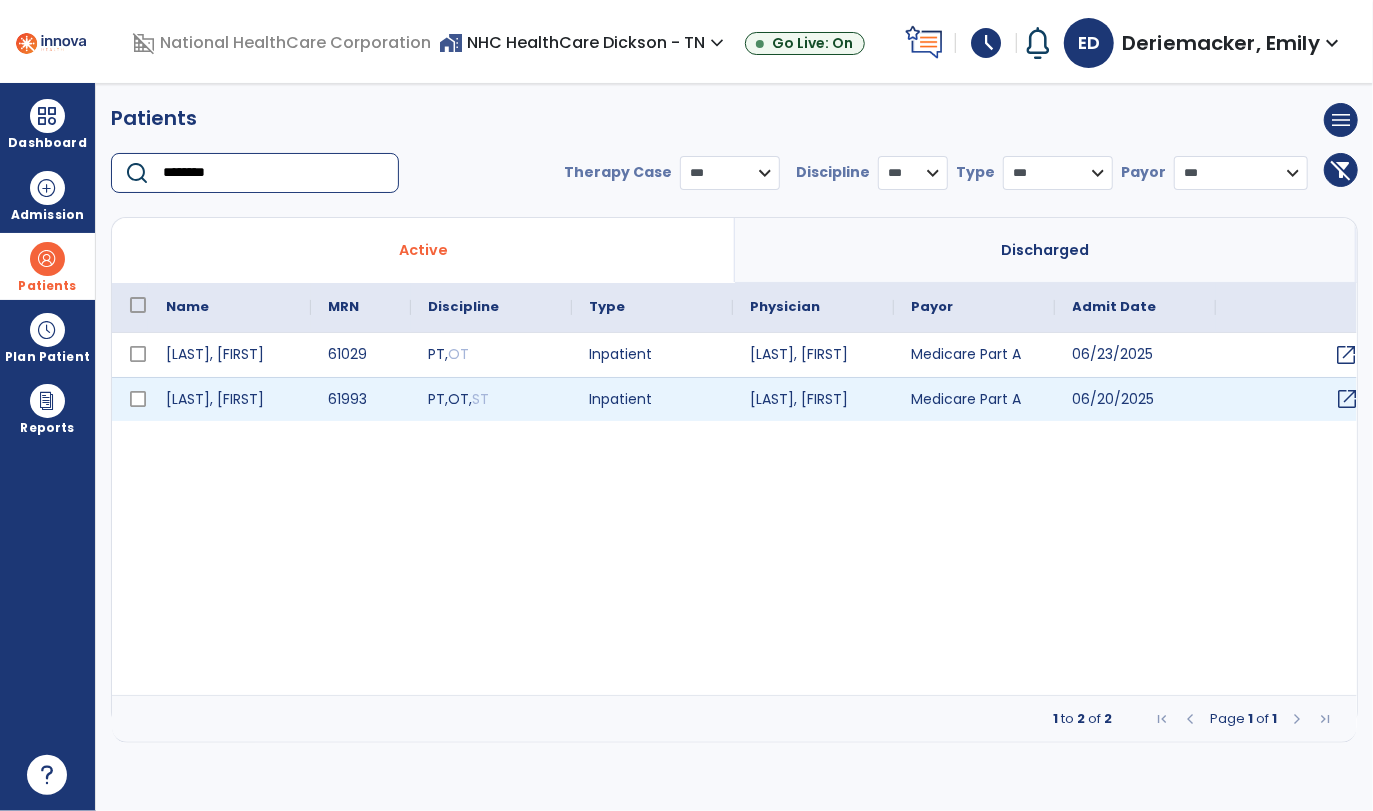 click on "open_in_new" at bounding box center [1348, 399] 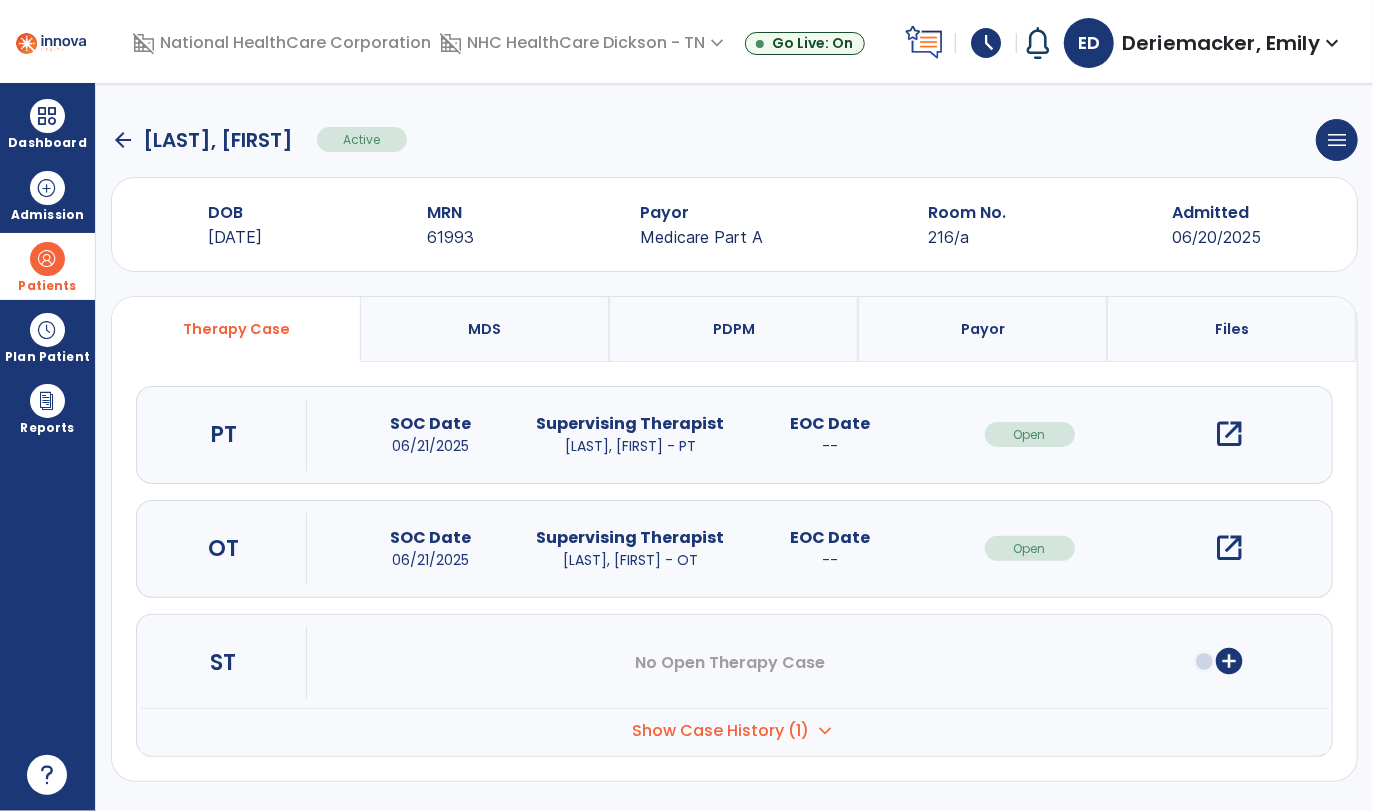 click on "open_in_new" at bounding box center (1229, 548) 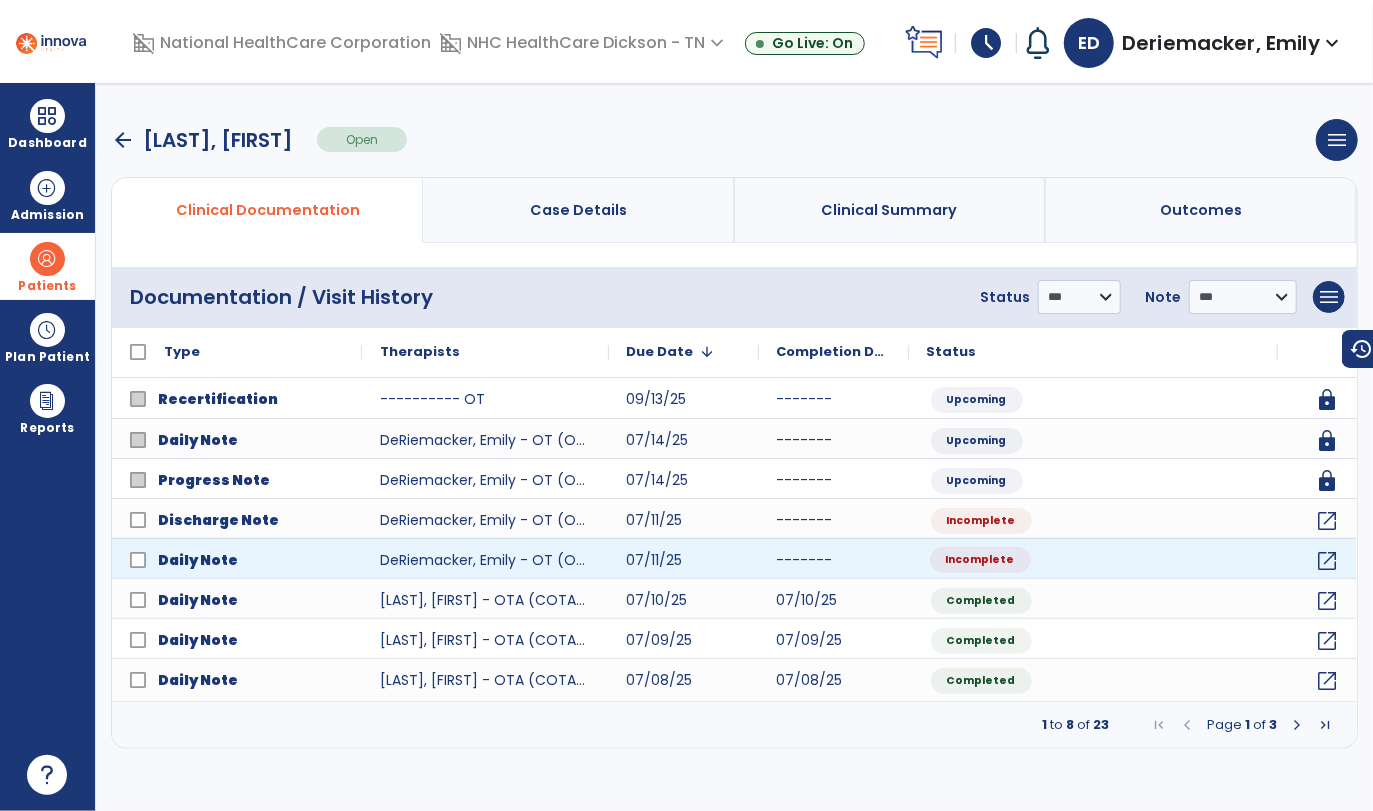 click on "Incomplete" 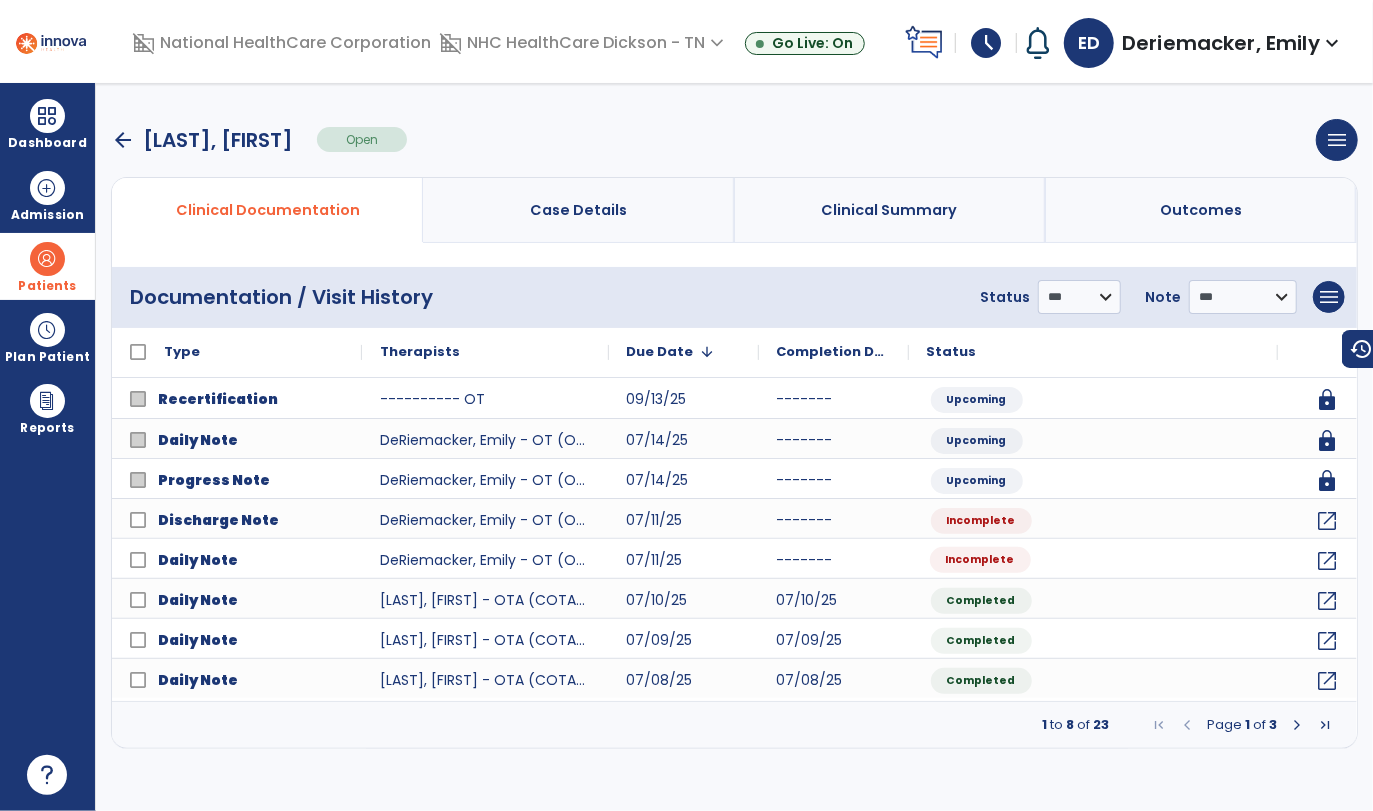 click at bounding box center (1297, 725) 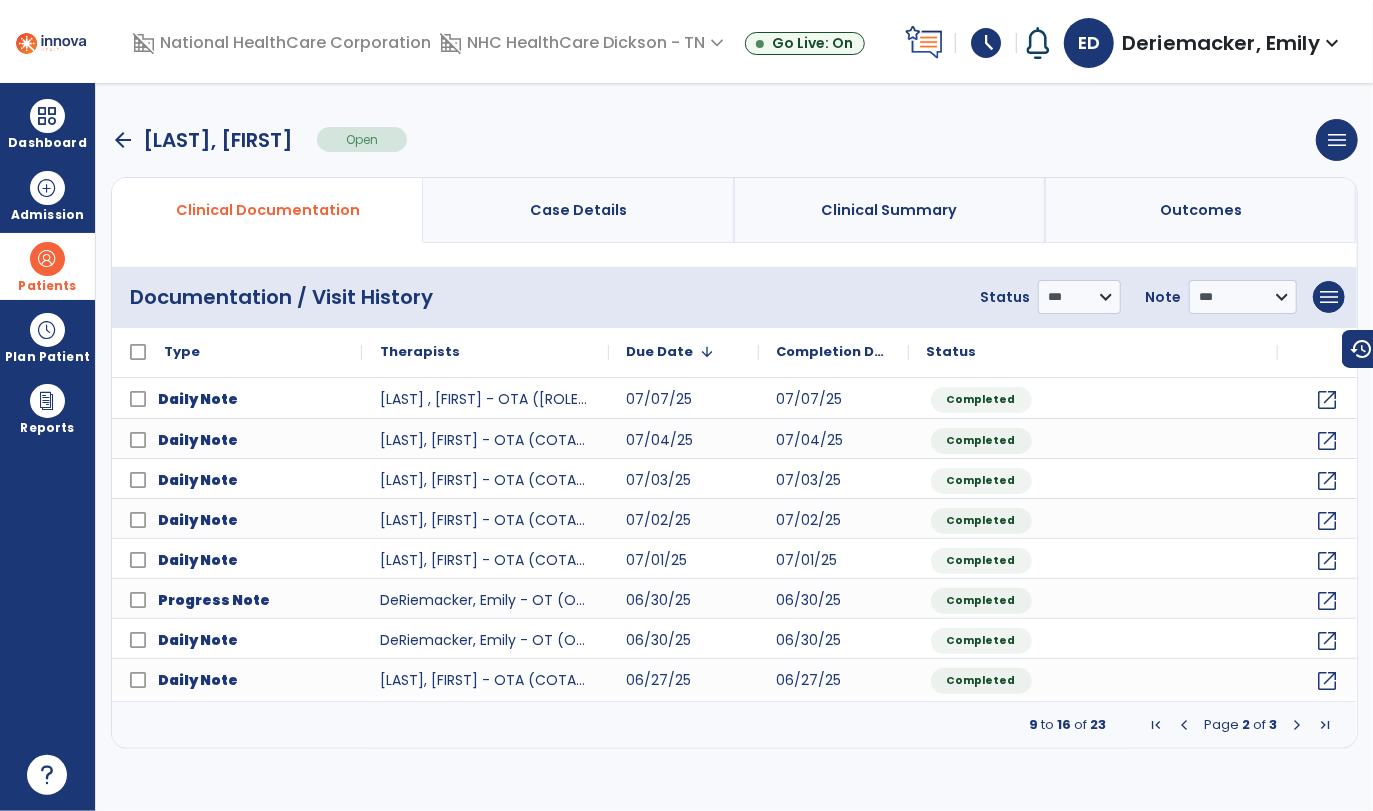 click on "9
to
16
of
23
Page
2
of
3" at bounding box center (734, 725) 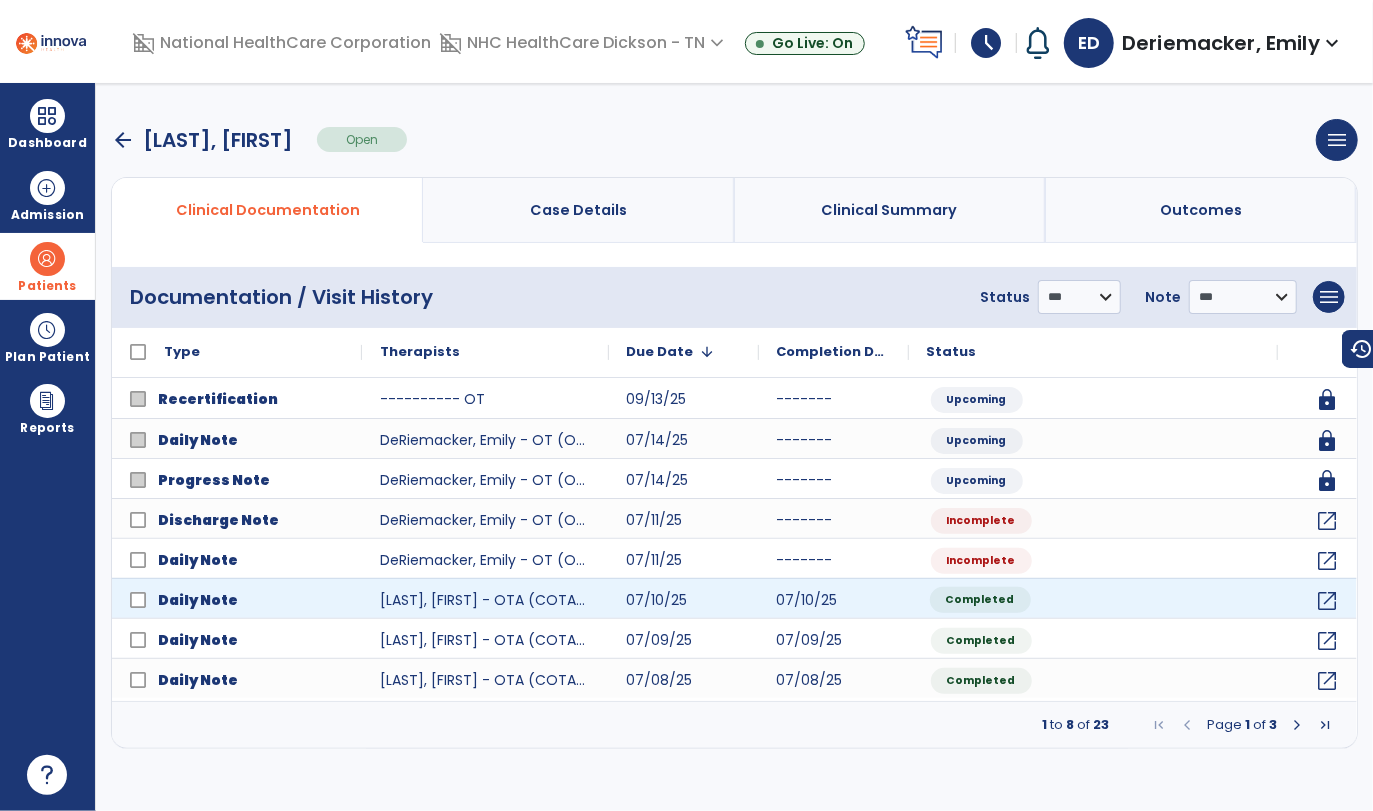 click on "Completed" 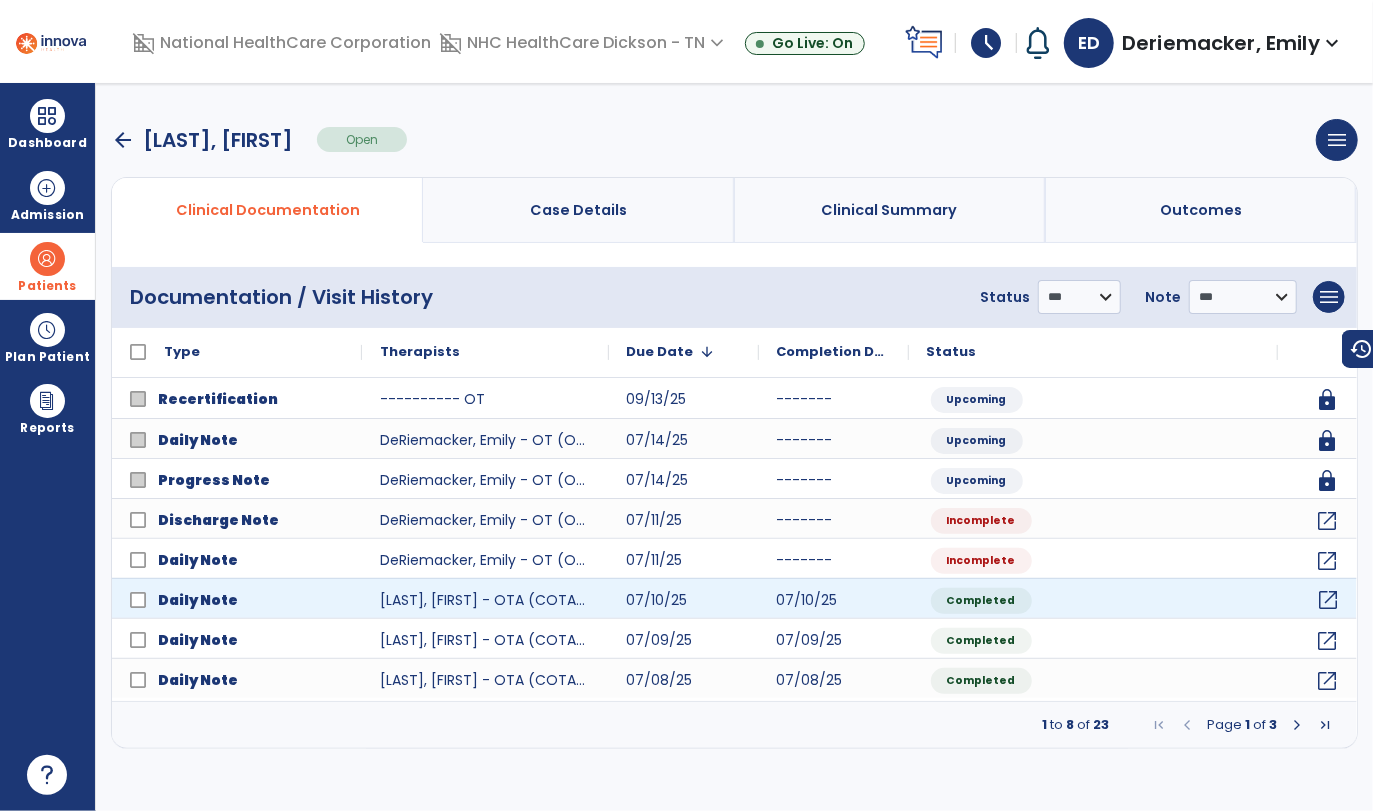 click on "open_in_new" 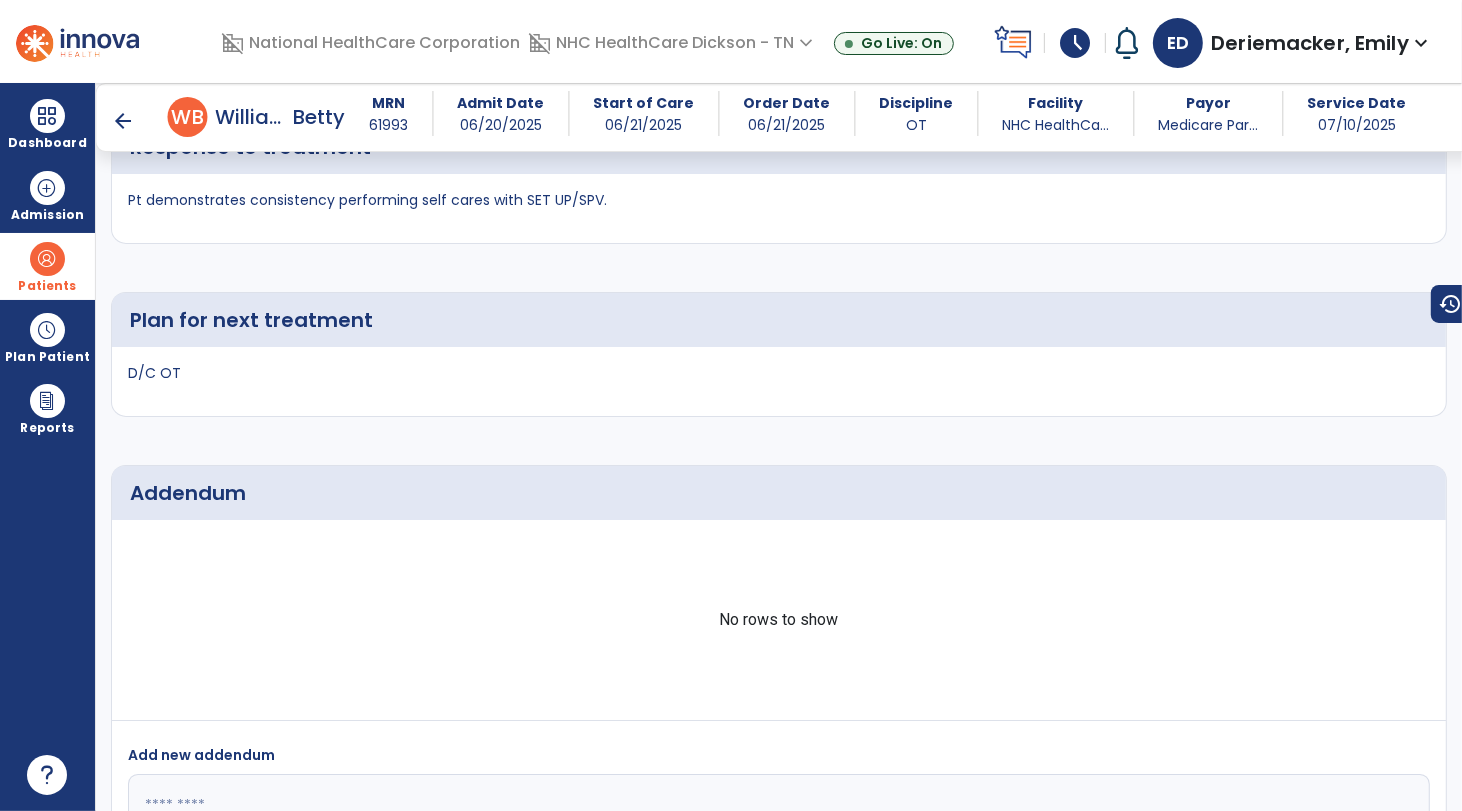 scroll, scrollTop: 1698, scrollLeft: 0, axis: vertical 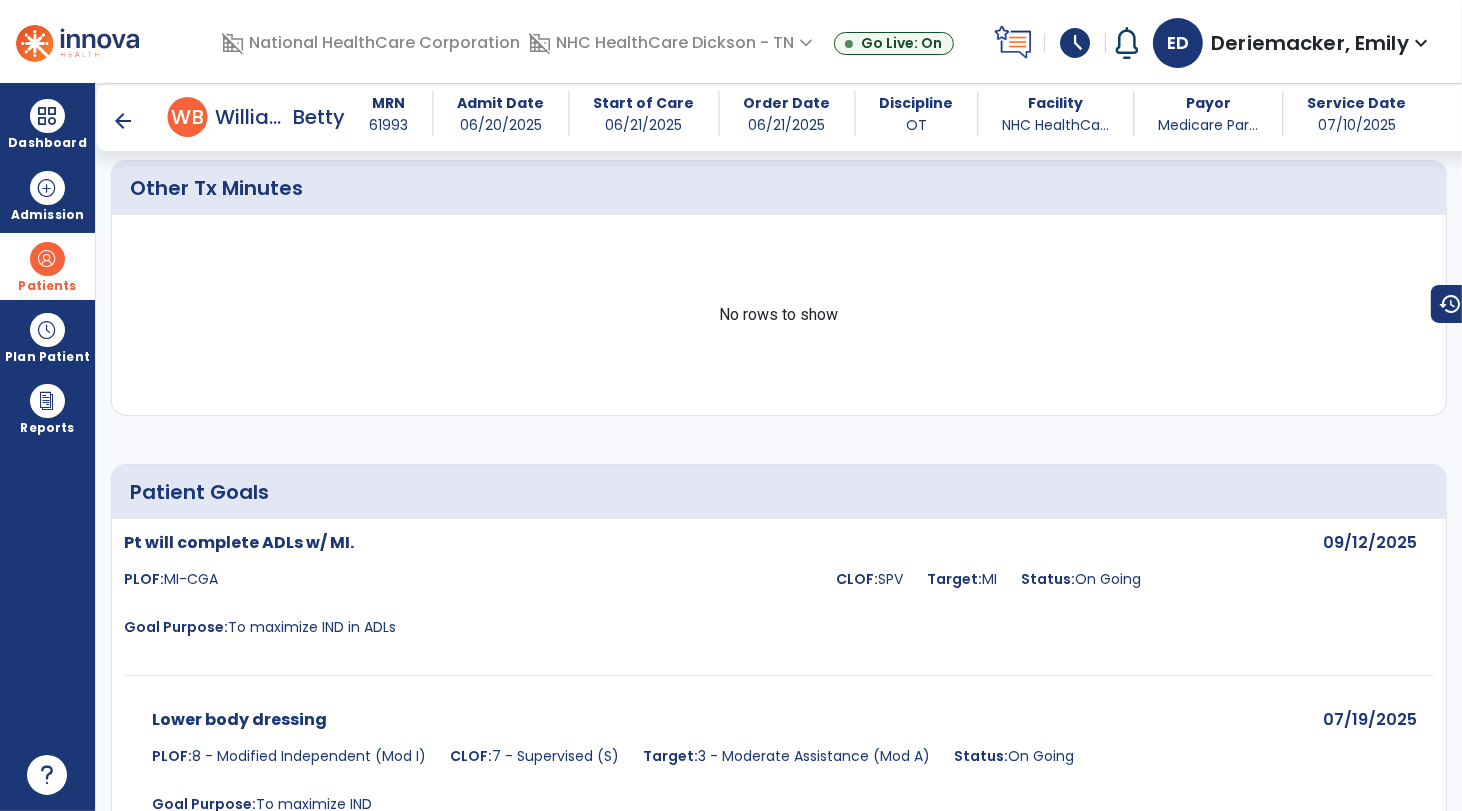 click on "arrow_back" at bounding box center [124, 121] 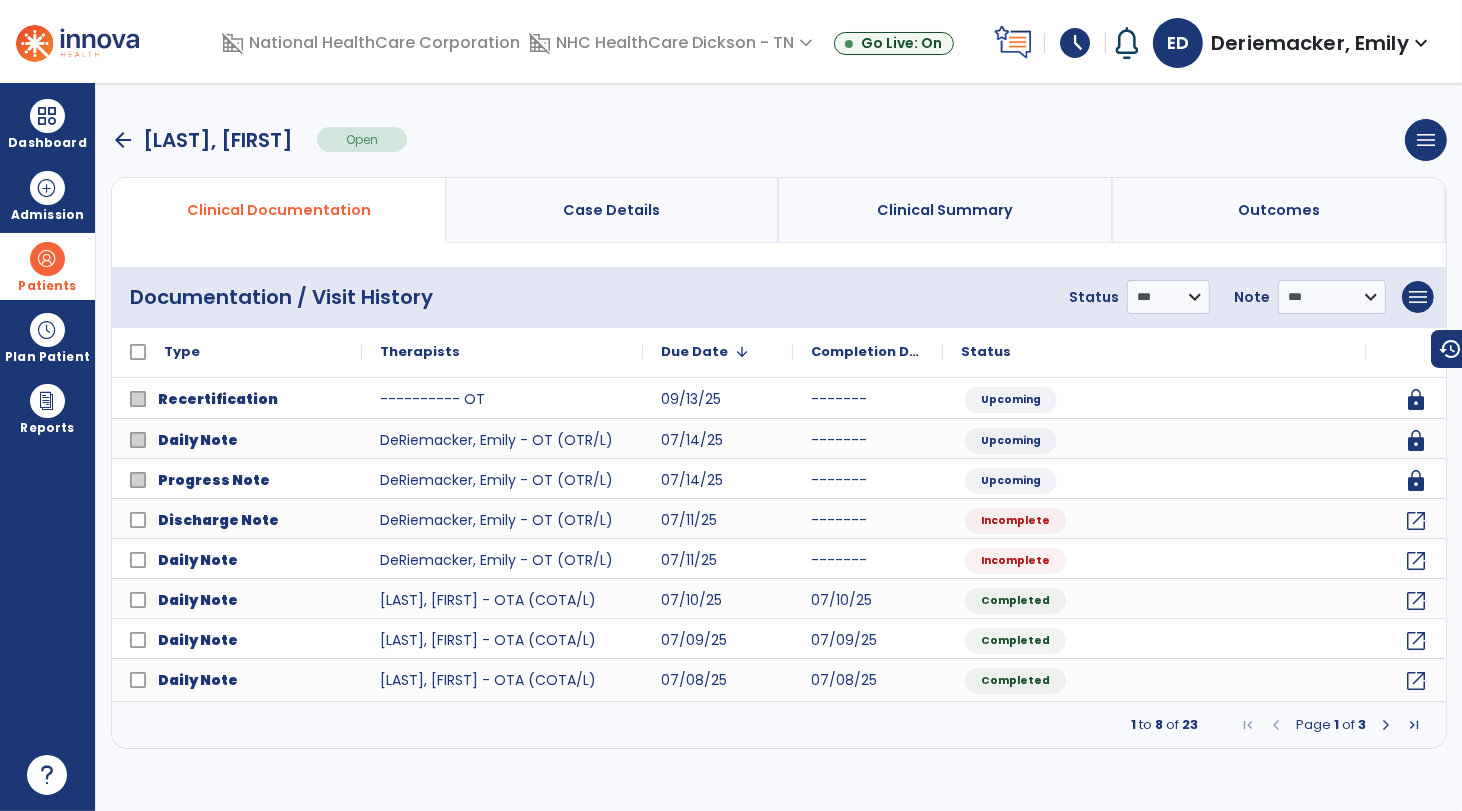 scroll, scrollTop: 0, scrollLeft: 0, axis: both 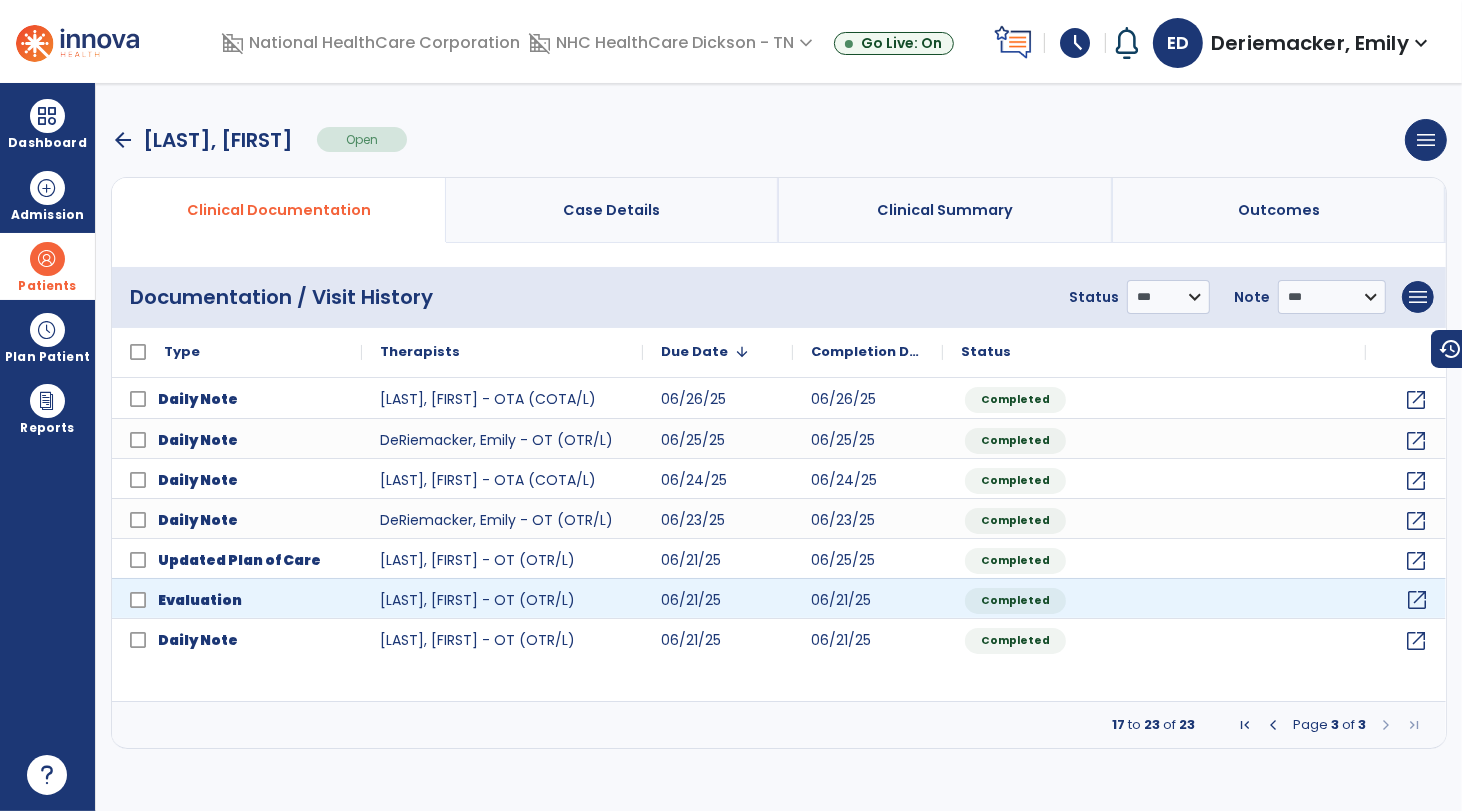 click on "open_in_new" 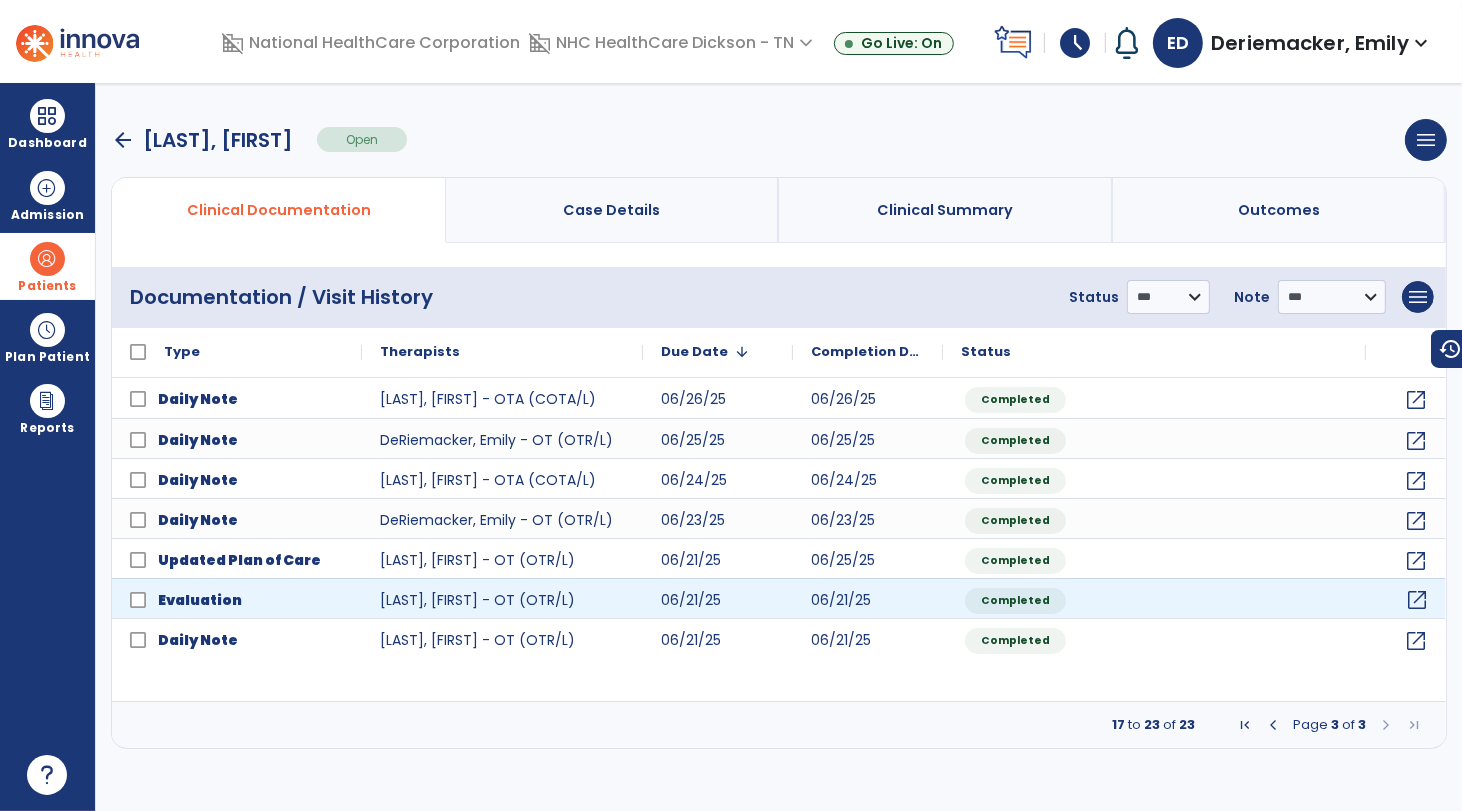 click on "open_in_new" 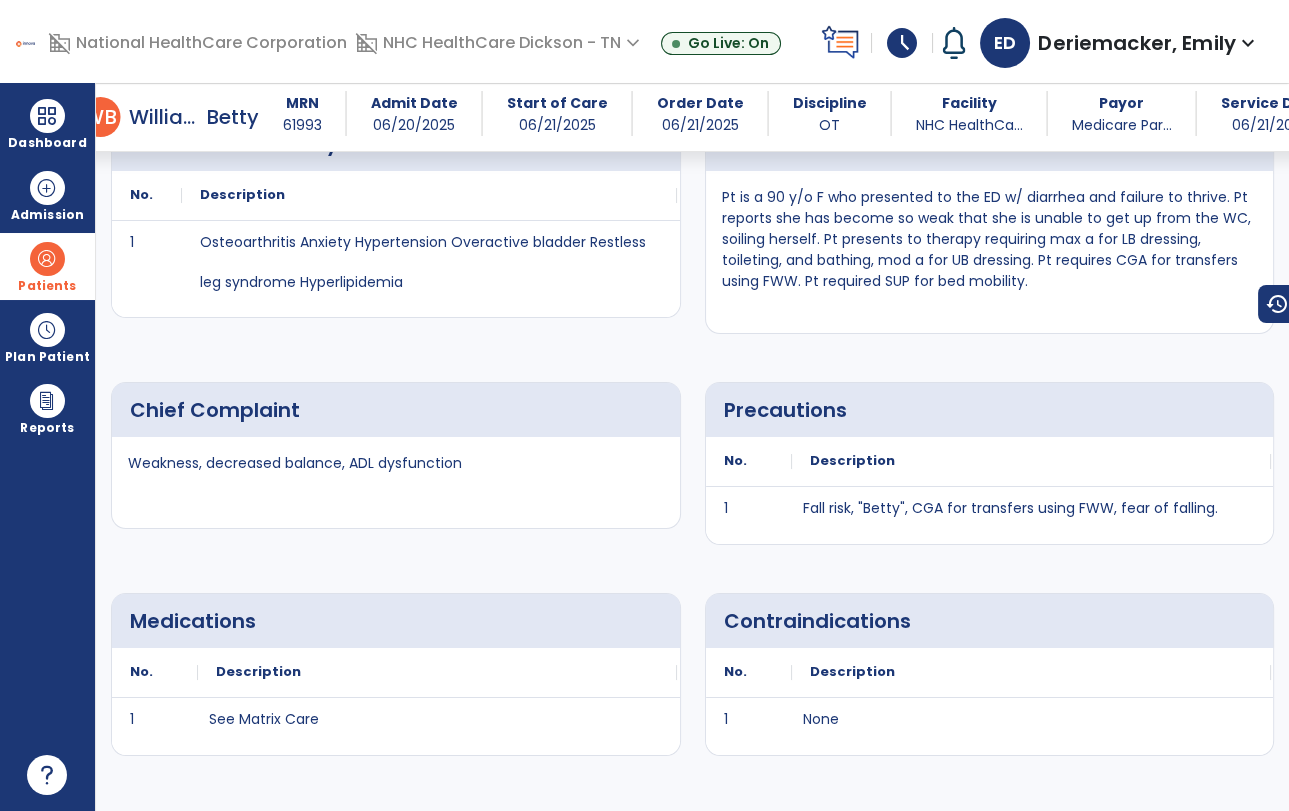 scroll, scrollTop: 0, scrollLeft: 0, axis: both 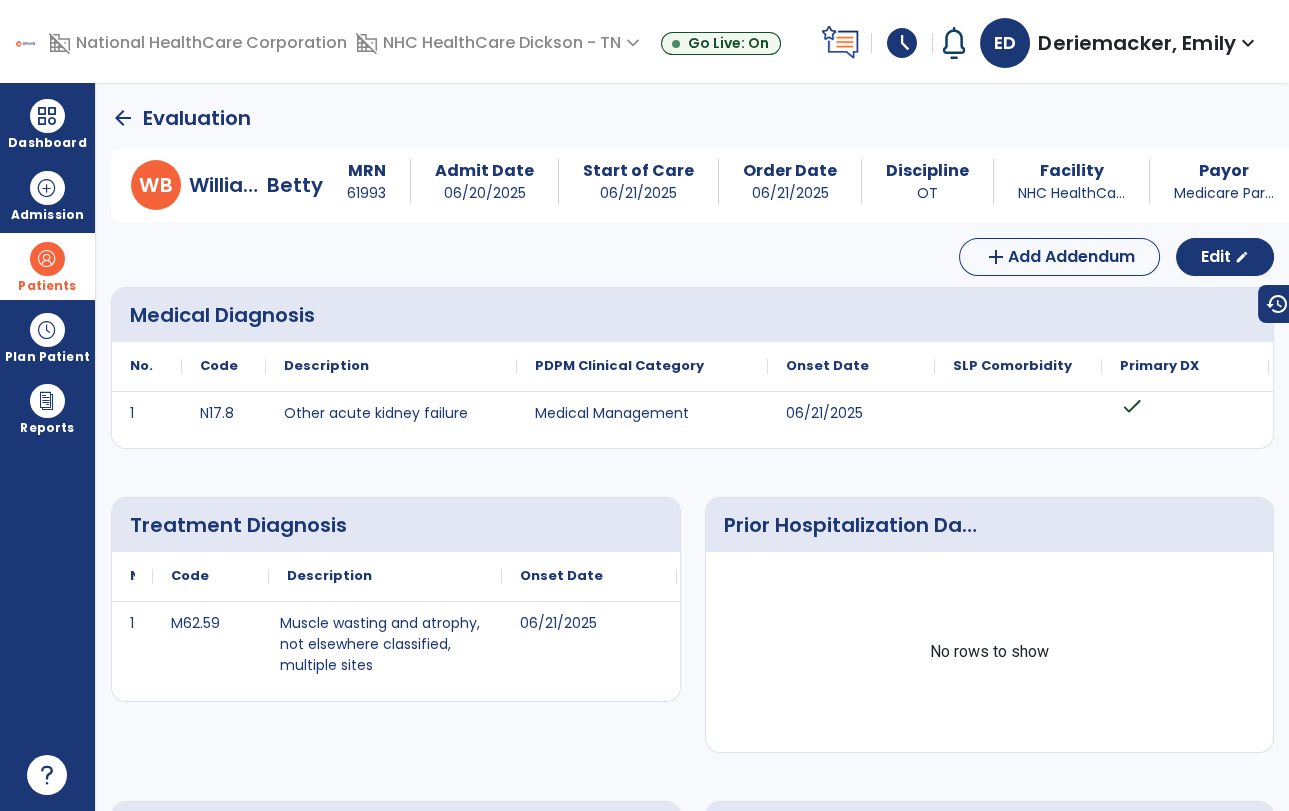 click on "arrow_back" 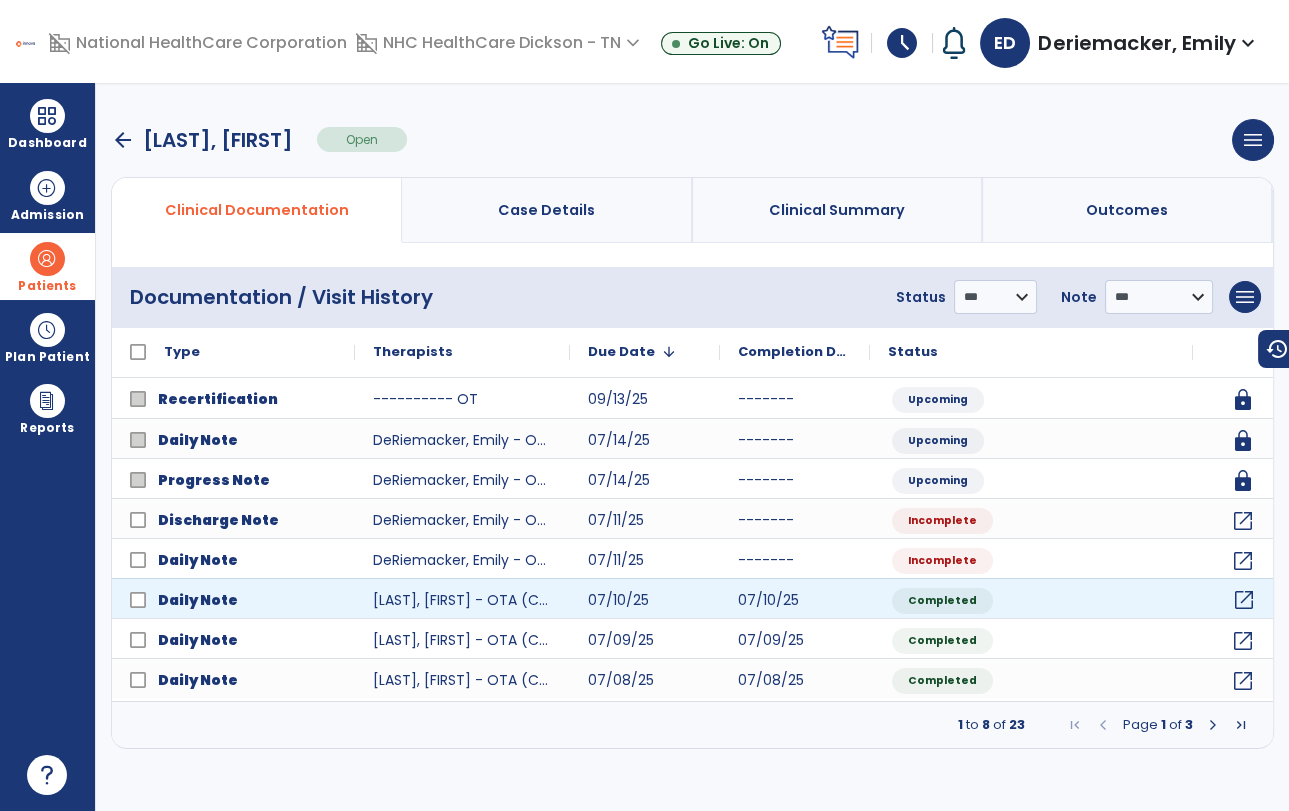 drag, startPoint x: 1240, startPoint y: 594, endPoint x: 1244, endPoint y: 609, distance: 15.524175 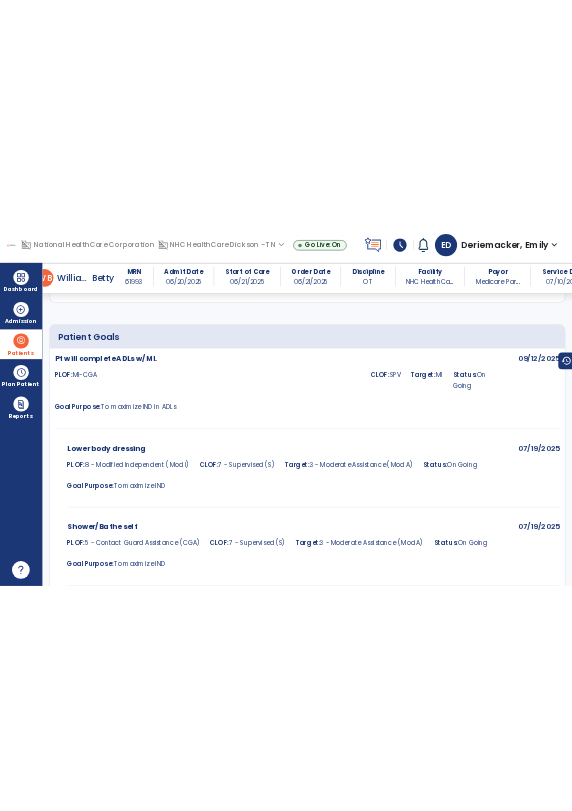 scroll, scrollTop: 1965, scrollLeft: 0, axis: vertical 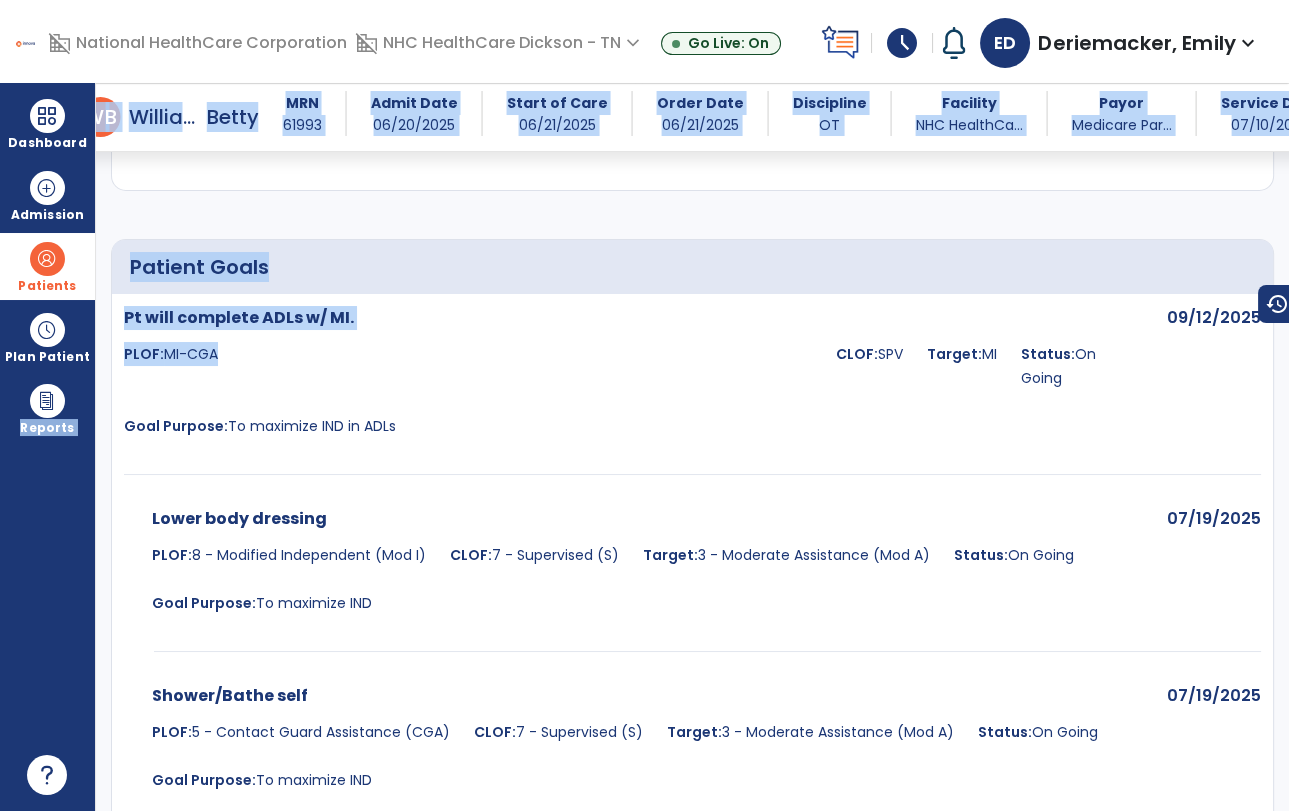 drag, startPoint x: 0, startPoint y: 376, endPoint x: 556, endPoint y: 372, distance: 556.0144 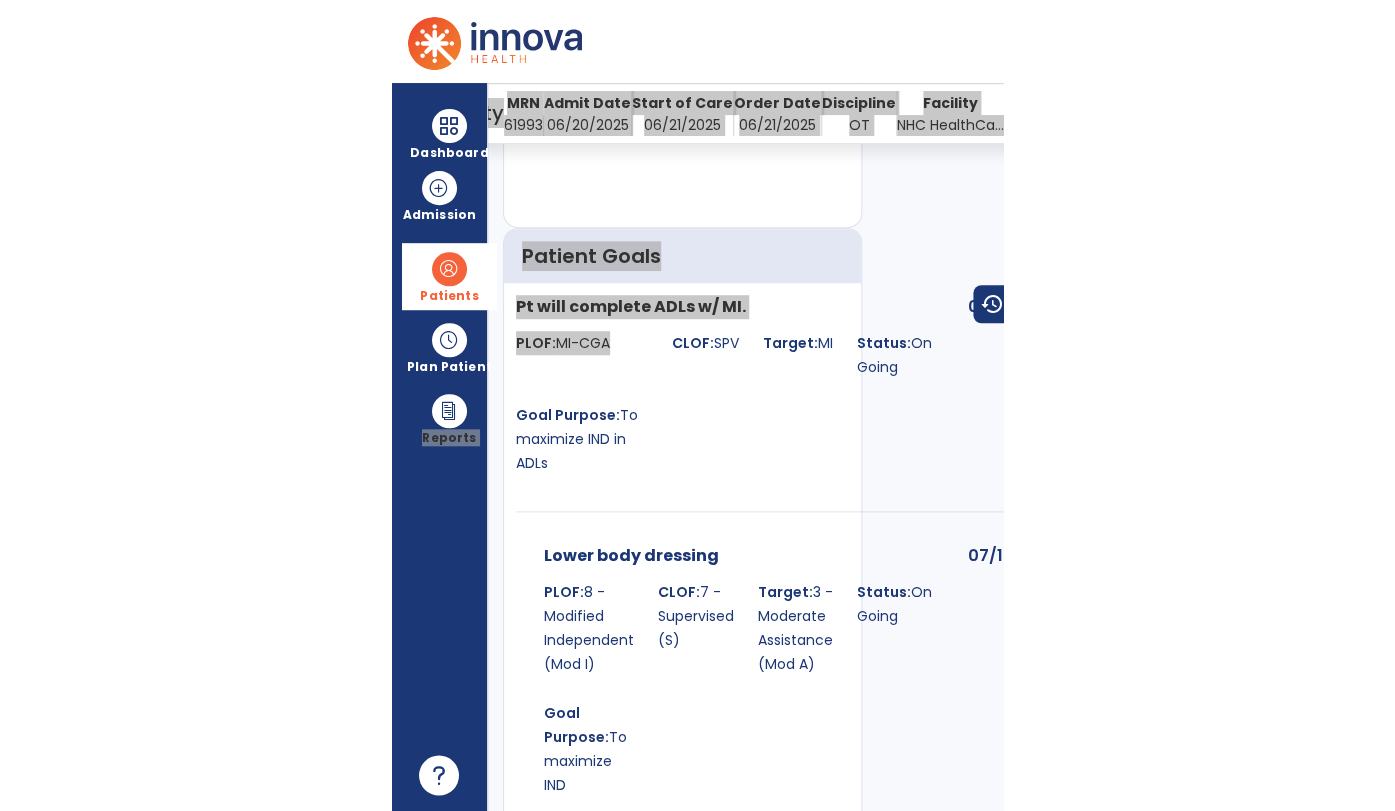 scroll, scrollTop: 3957, scrollLeft: 0, axis: vertical 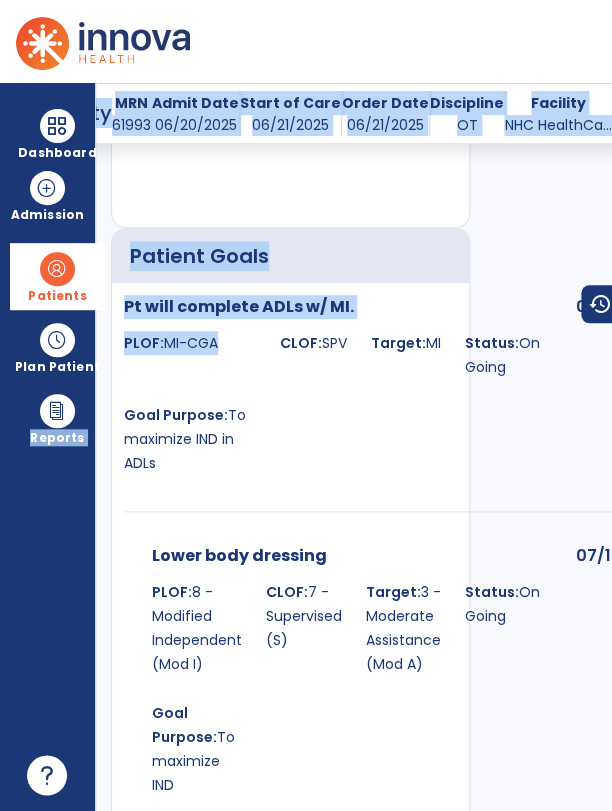 click on "domain_disabled National HealthCare Corporation domain_disabled NHC HealthCare Dickson - TN expand_more NHC HealthCare Dickson - TN Go Live: On schedule My Time: Thursday, Jul 10 ***** stop Stop Open your timecard arrow_right Notifications Mark as read Plan of Care (Evaluation) Rejected: [LAST], [FIRST] by [LAST] [FIRST] Tue Mar 04 2025 at 5:05 PM | NHC HealthCare Dickson - TN Co-Treatment Conflict: [LAST], [FIRST] Thu Dec 26 2024 at 8:20 AM | NHC HealthCare Dickson - TN Co-Treatment Conflict: [LAST], [FIRST] Thu Oct 03 2024 at 8:43 AM | NHC HealthCare Dickson - TN Co-Treatment Conflict: [LAST], [FIRST] Fri Sep 27 2024 at 4:13 PM | NHC HealthCare Dickson - TN Co-Treatment Conflict: [LAST], [FIRST] Tue Sep 24 2024 at 7:18 AM | NHC HealthCare Dickson - TN See all Notifications ED [LAST], [FIRST] expand_more home Home person Profile help Help logout Log out" at bounding box center [306, 41] 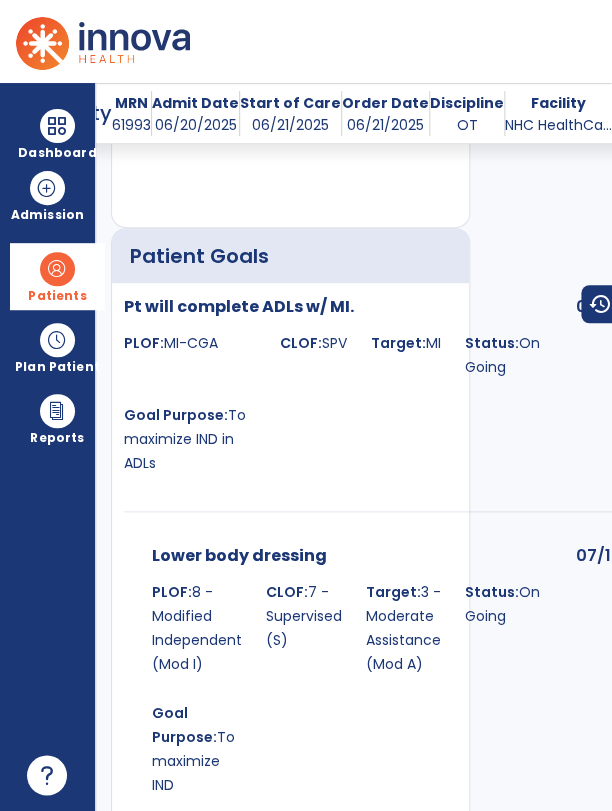 click on "Dashboard  dashboard  Therapist Dashboard Admission Patients  format_list_bulleted  Patient List  space_dashboard  Patient Board  insert_chart  PDPM Board Plan Patient  event_note  Planner  content_paste_go  Scheduler  content_paste_go  Whiteboard Reports  export_notes  Billing Exports  note_alt  EOM Report  event_note  Minutes By Payor  inbox_customize  Service Log  playlist_add_check  Triple Check Report" at bounding box center (48, 447) 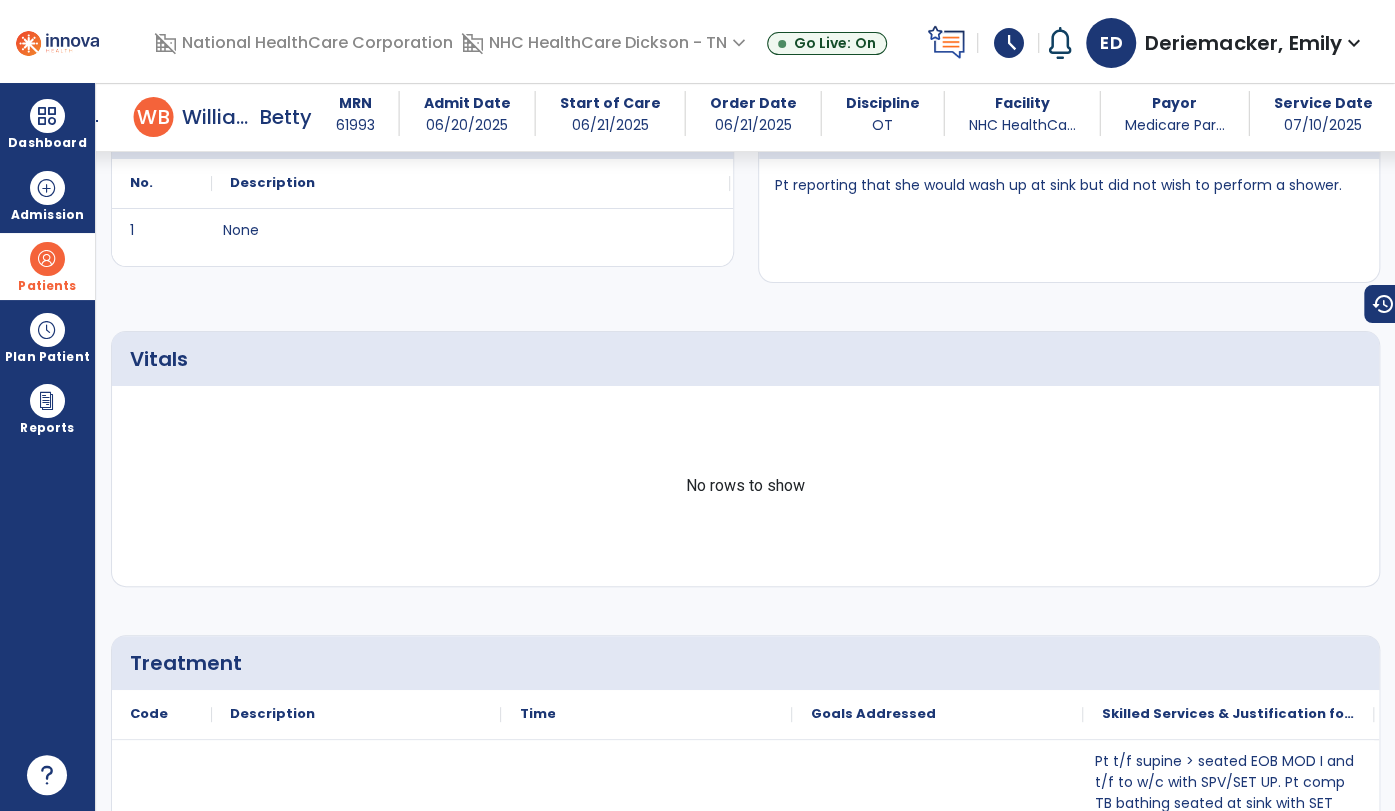 scroll, scrollTop: 0, scrollLeft: 0, axis: both 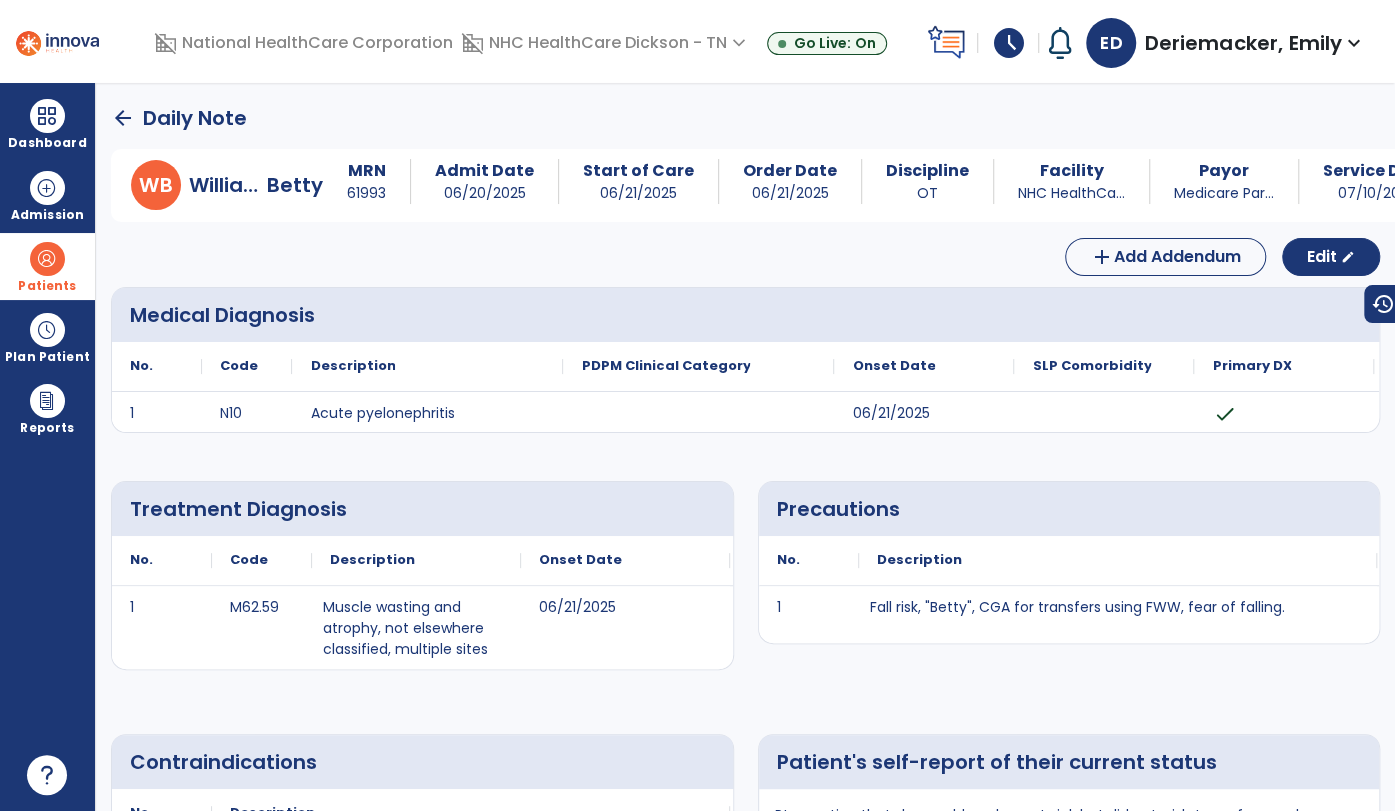 click on "arrow_back" 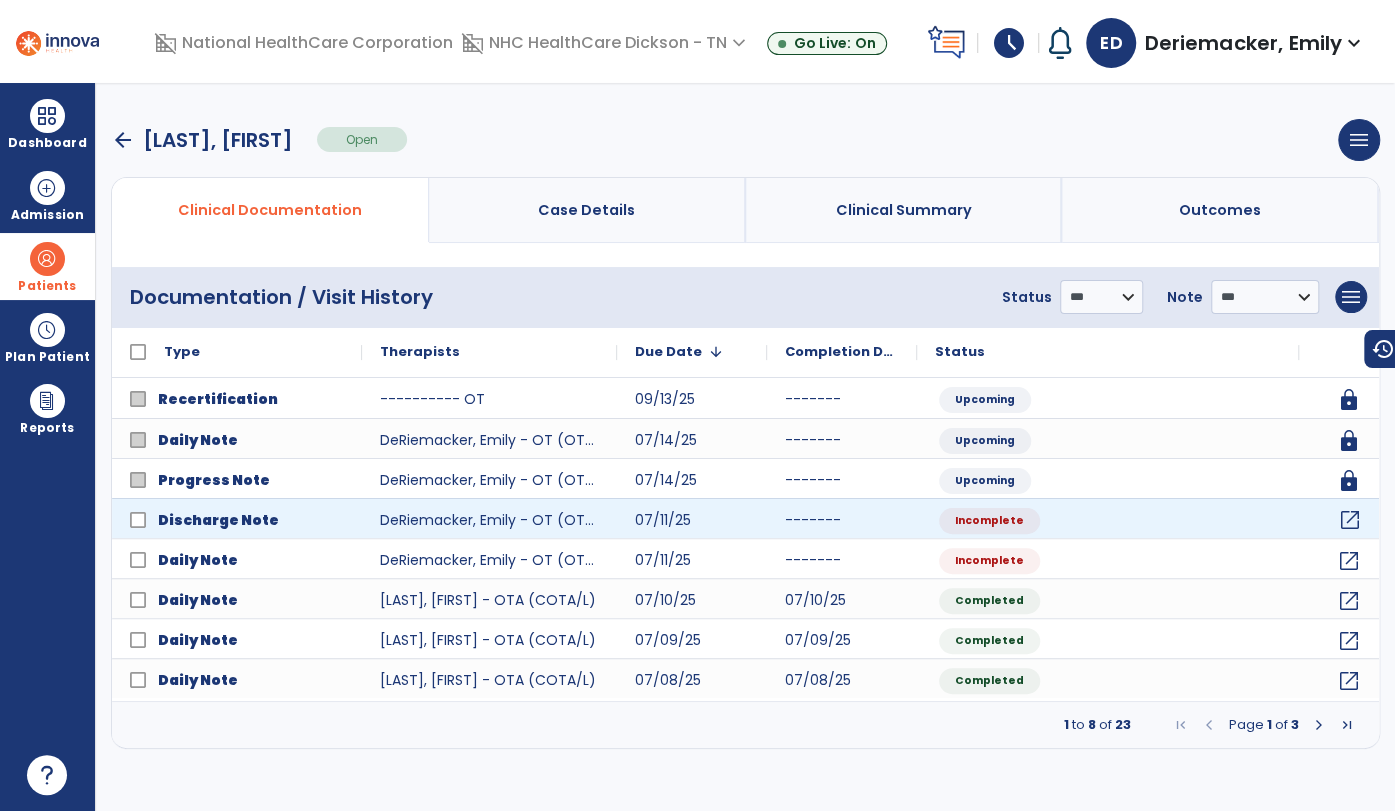 click on "open_in_new" 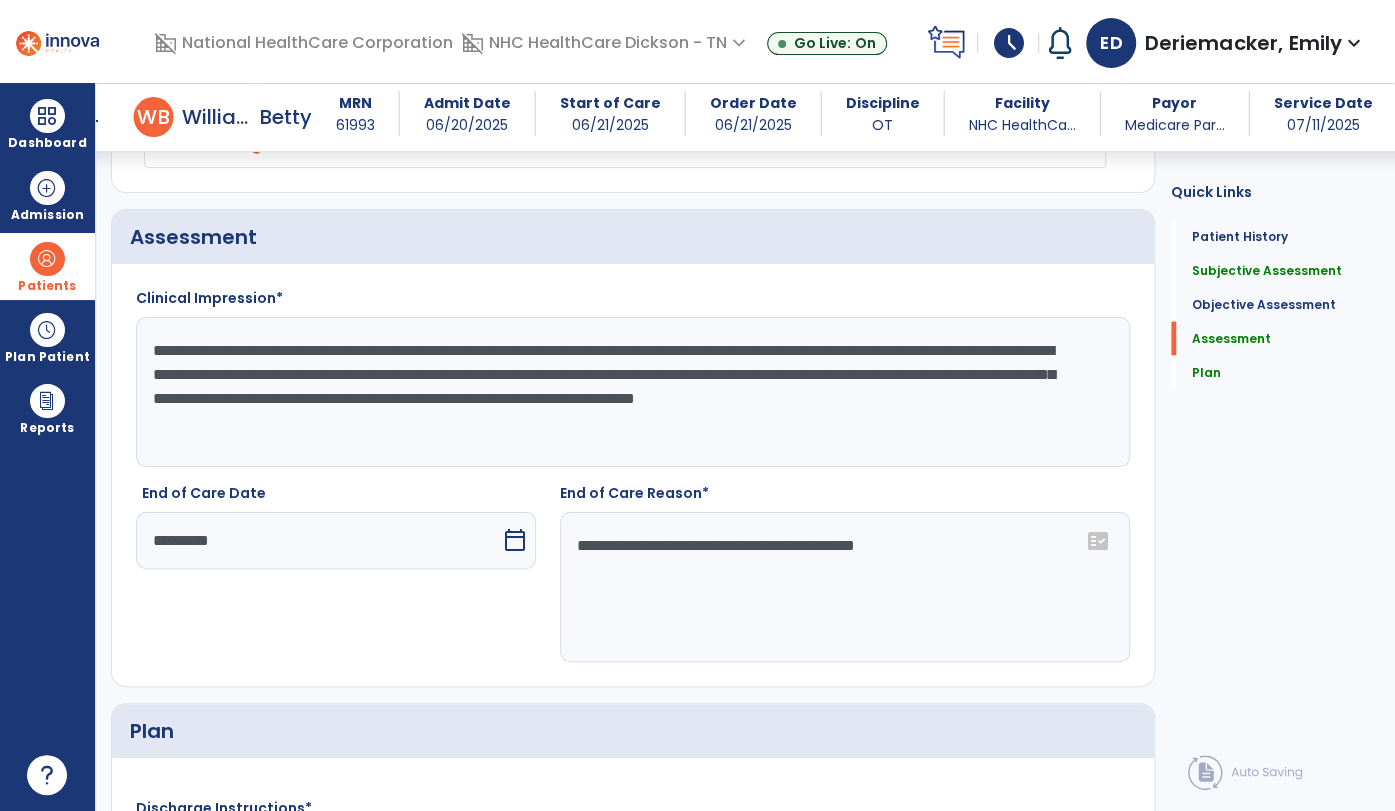scroll, scrollTop: 2078, scrollLeft: 0, axis: vertical 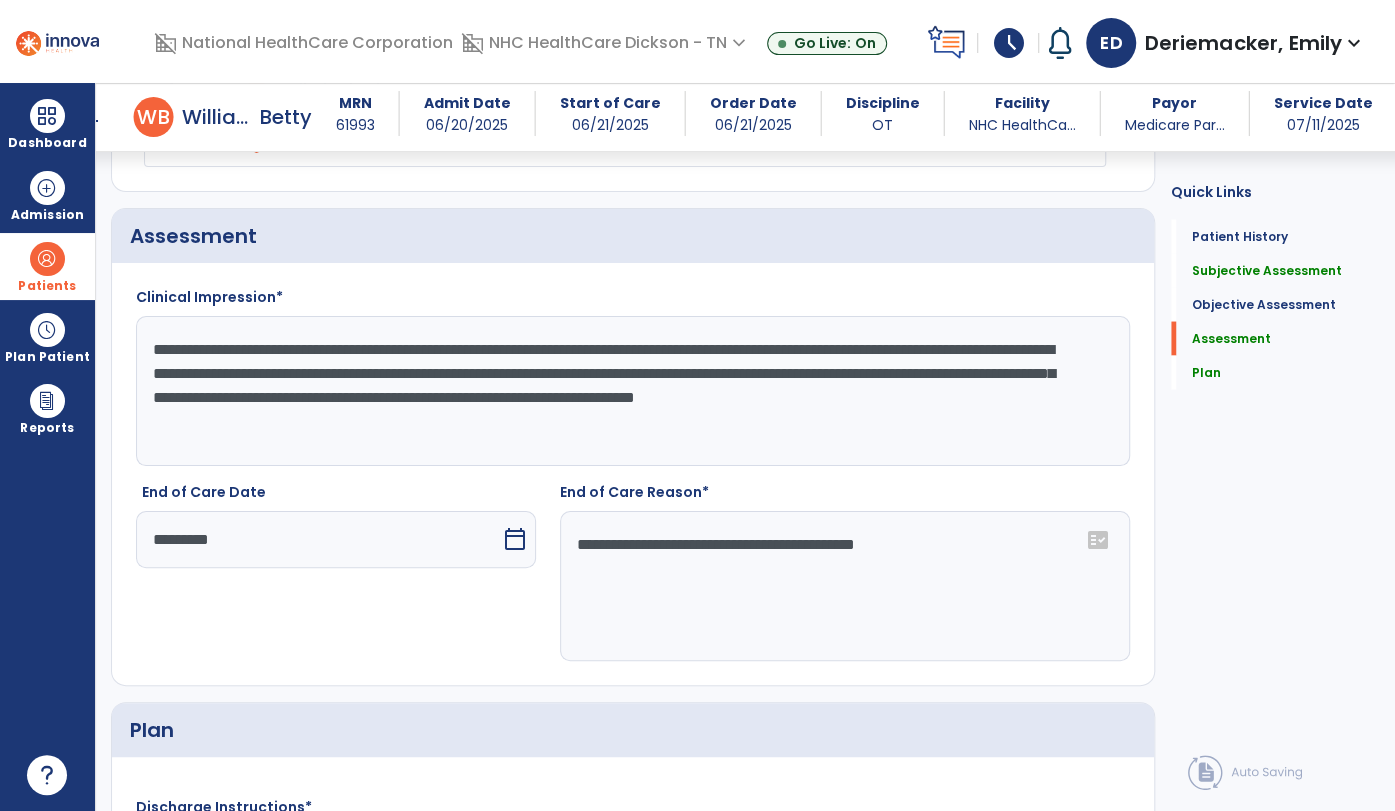 click on "**********" 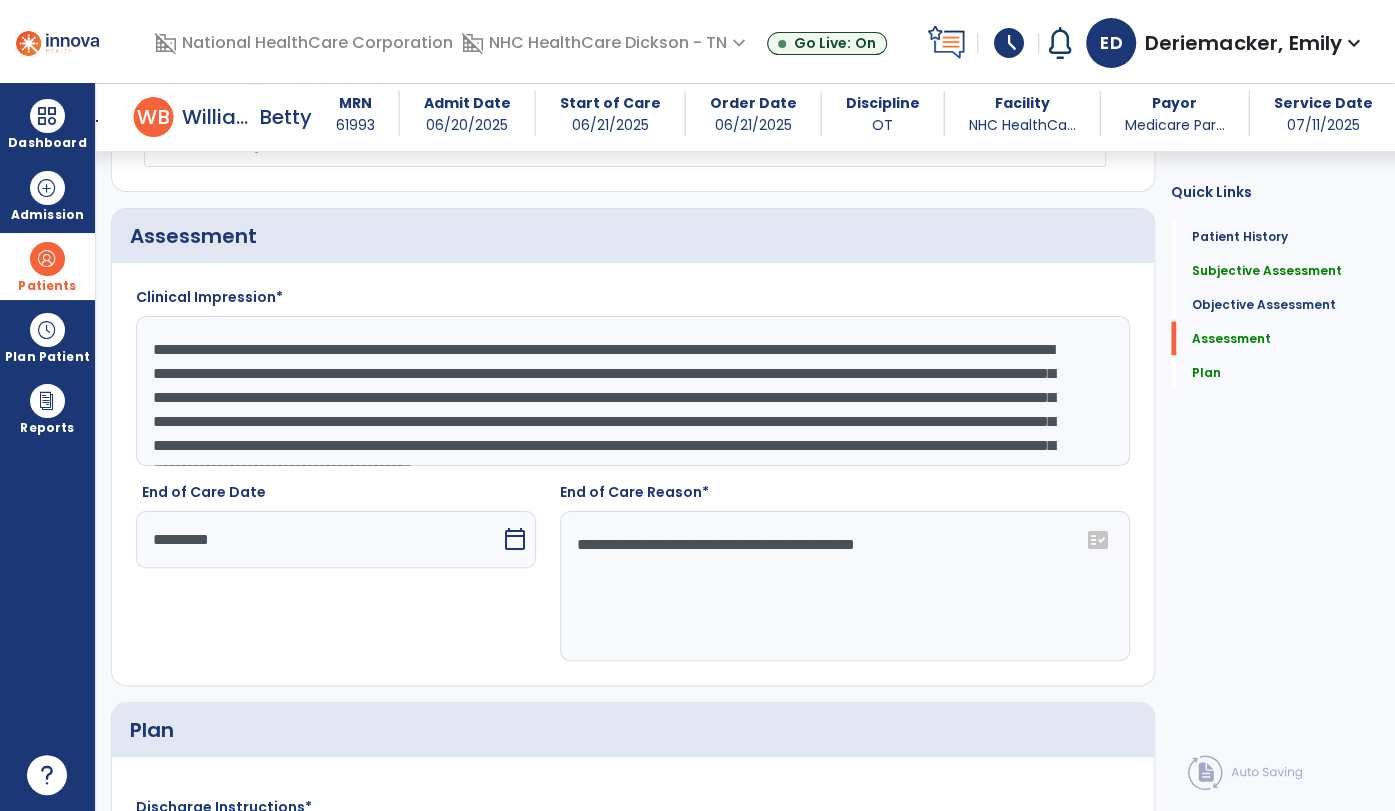 scroll, scrollTop: 40, scrollLeft: 0, axis: vertical 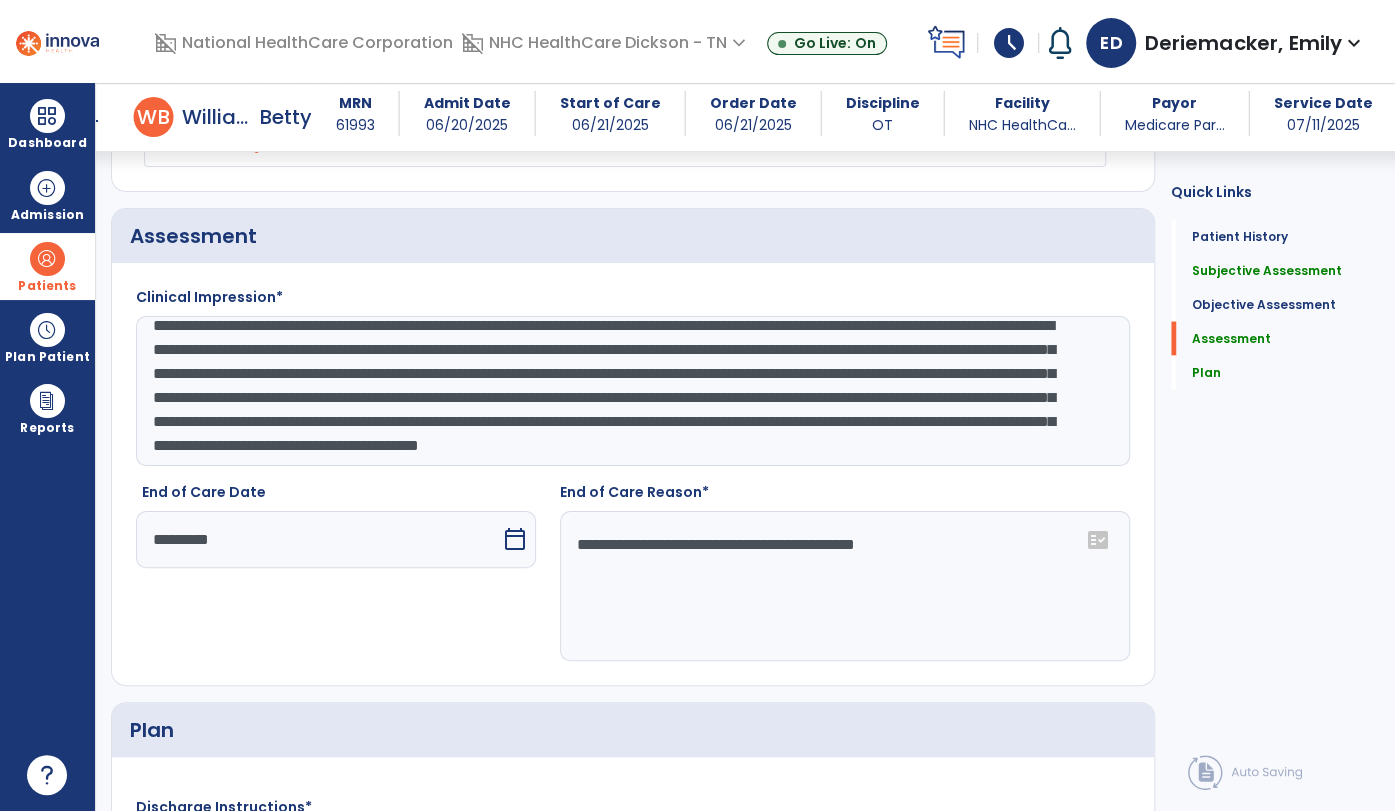 click on "**********" 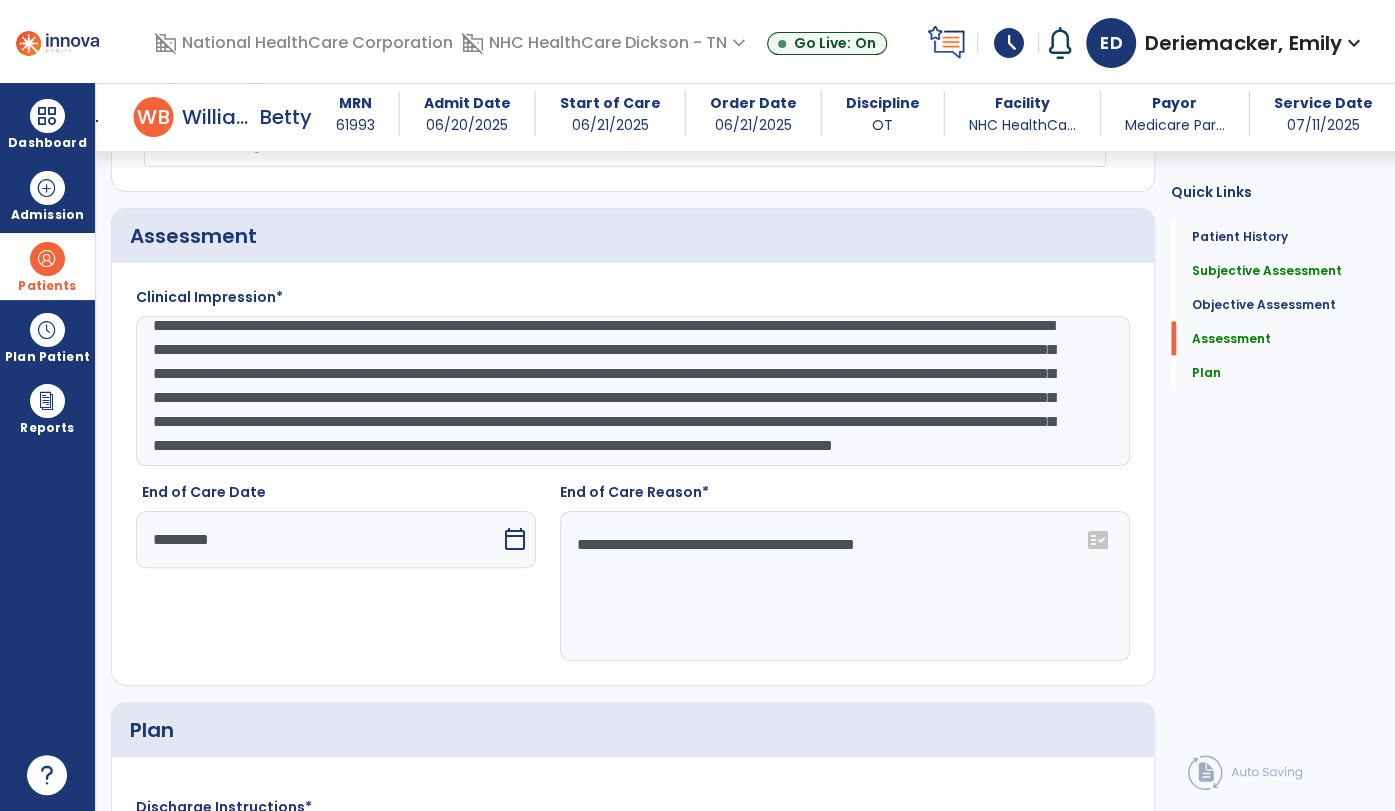 click on "**********" 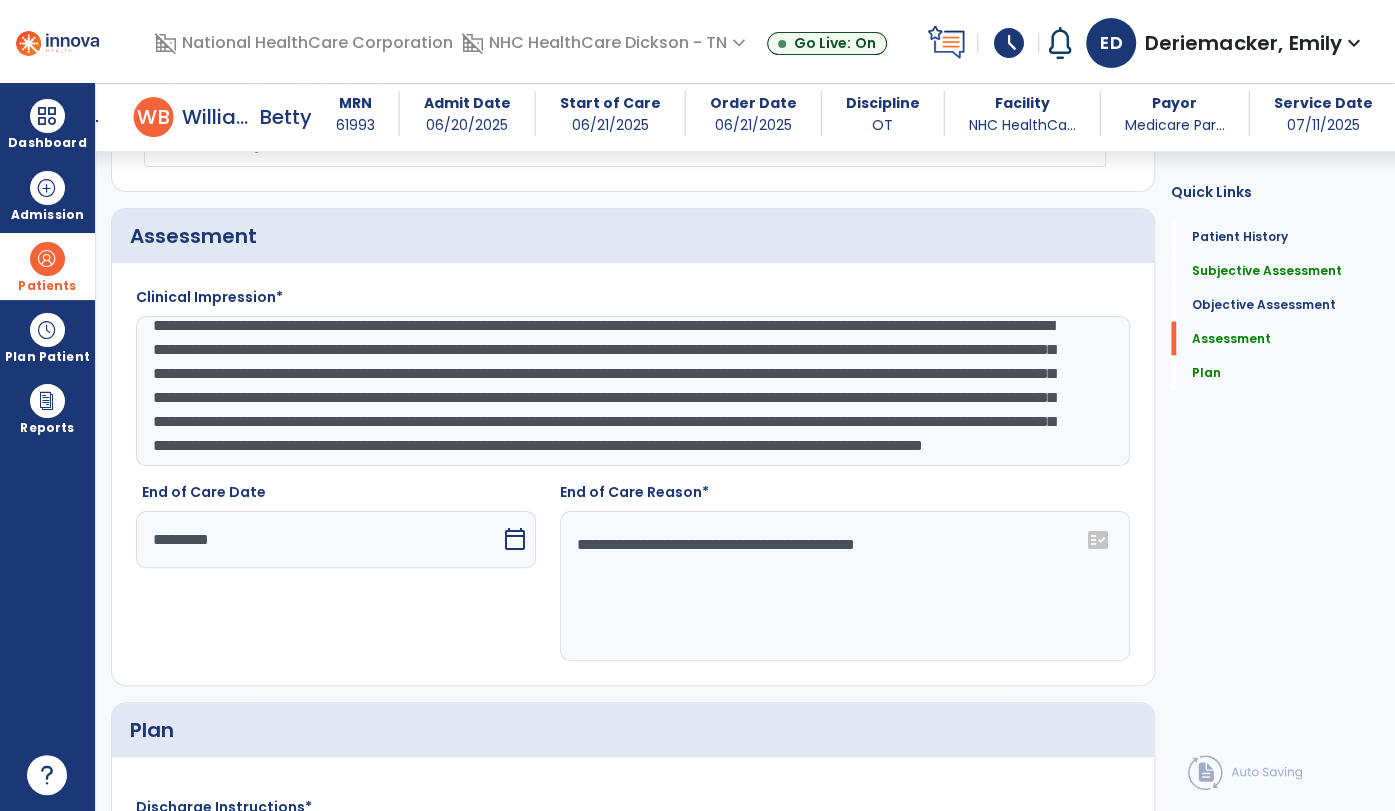 click on "**********" 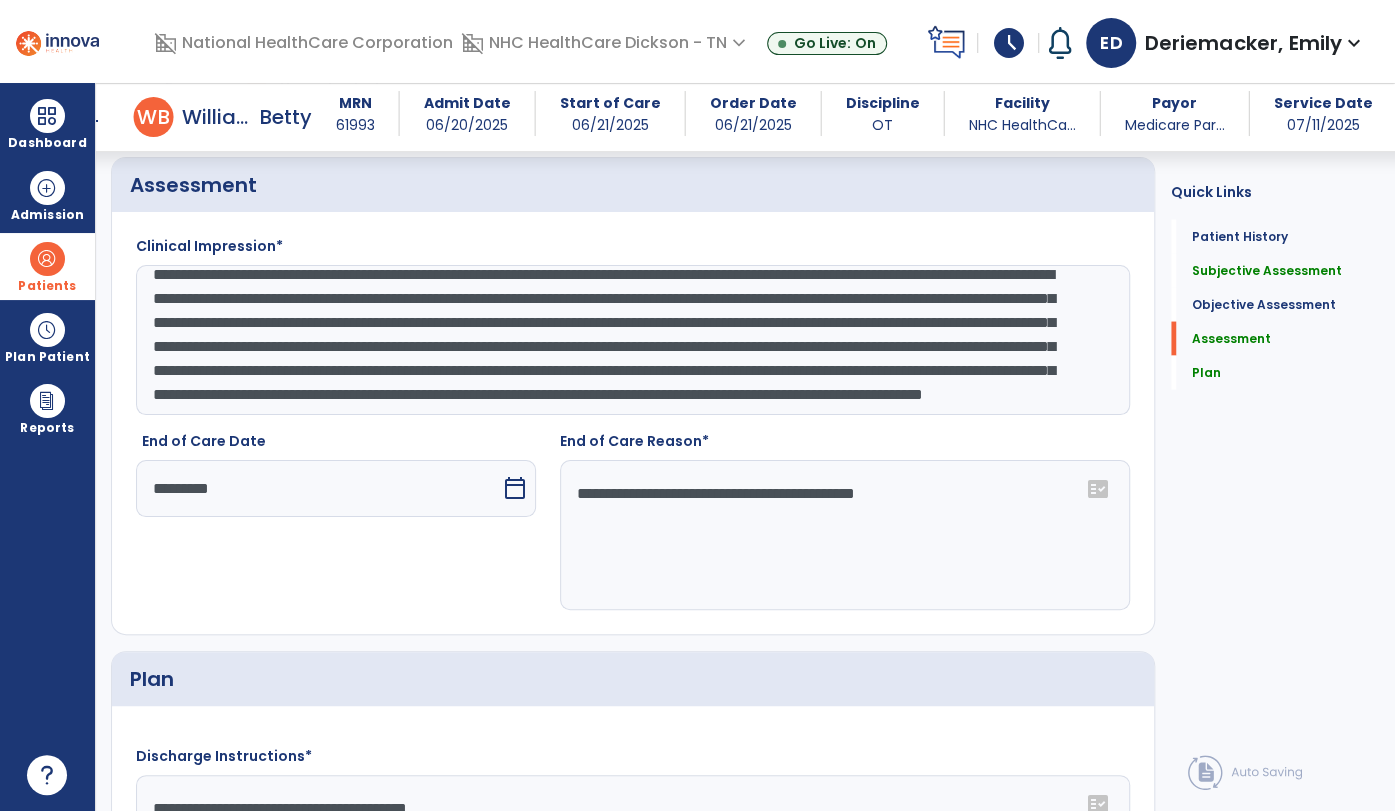 scroll, scrollTop: 62, scrollLeft: 0, axis: vertical 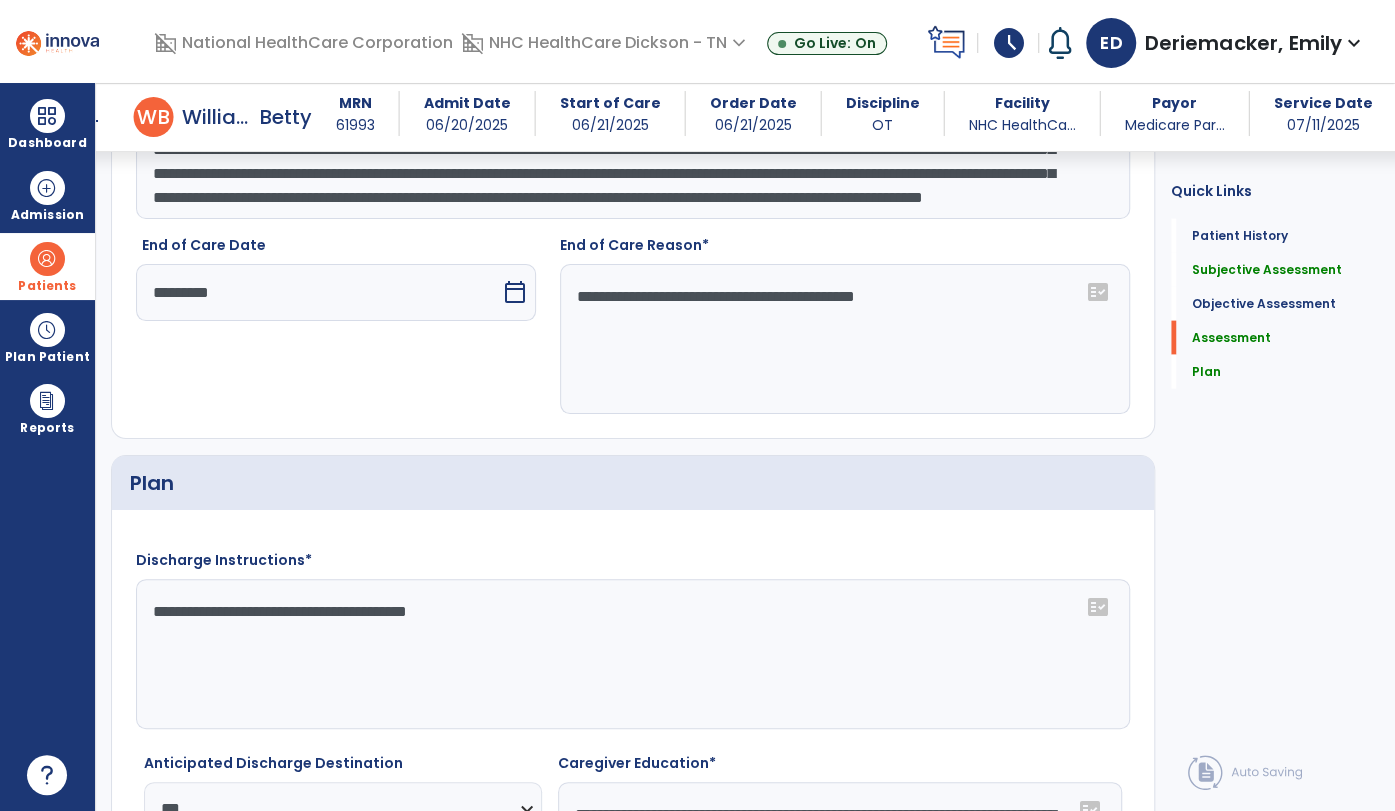 drag, startPoint x: 865, startPoint y: 191, endPoint x: 904, endPoint y: 225, distance: 51.739735 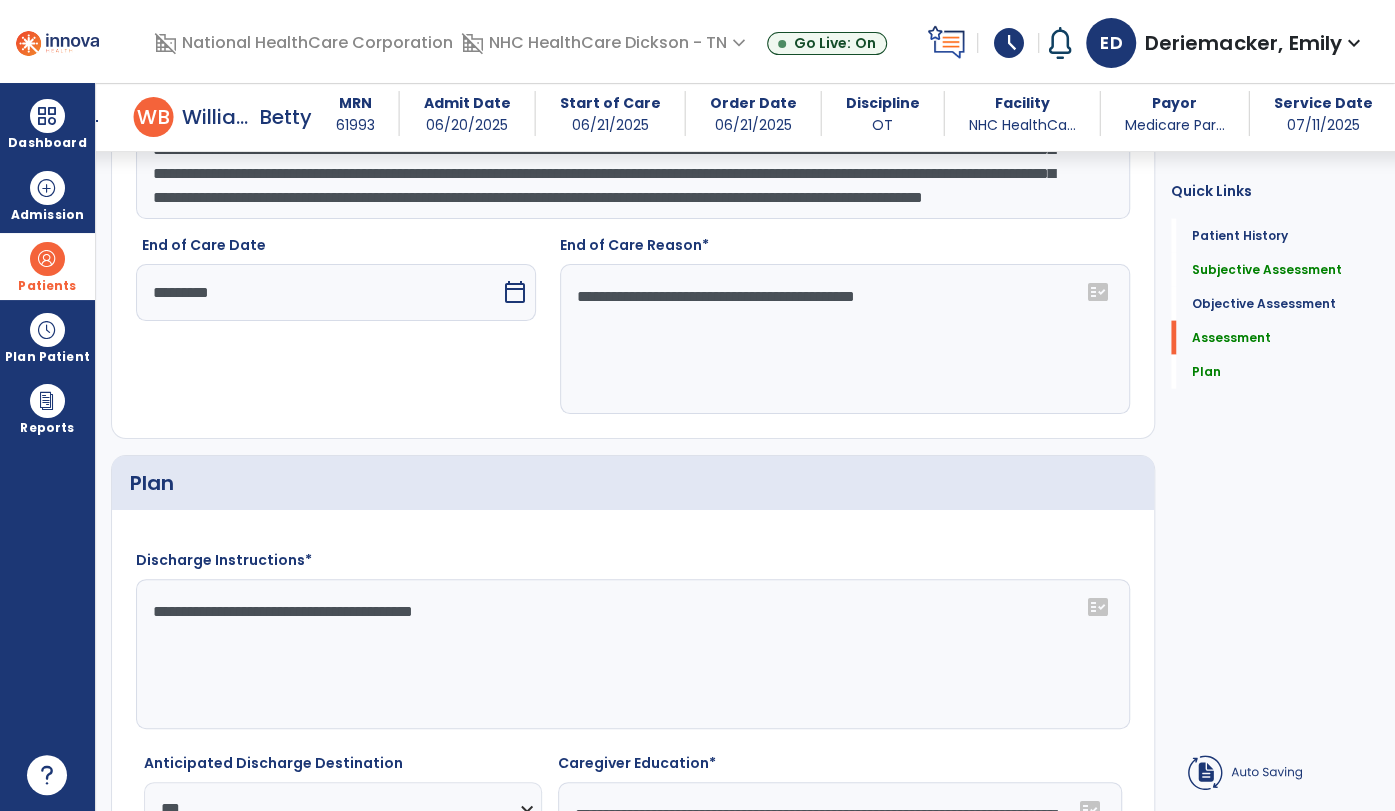 paste on "**********" 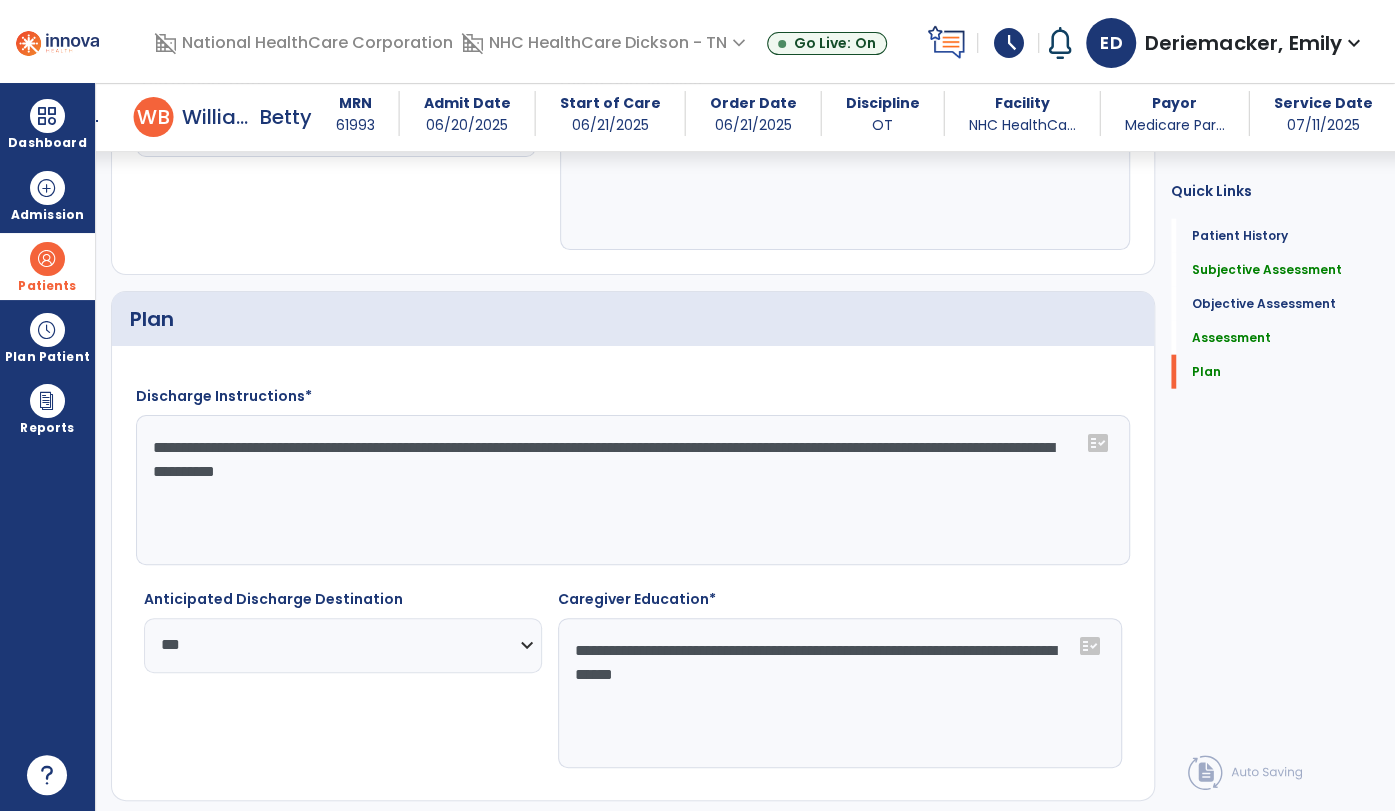 scroll, scrollTop: 2548, scrollLeft: 0, axis: vertical 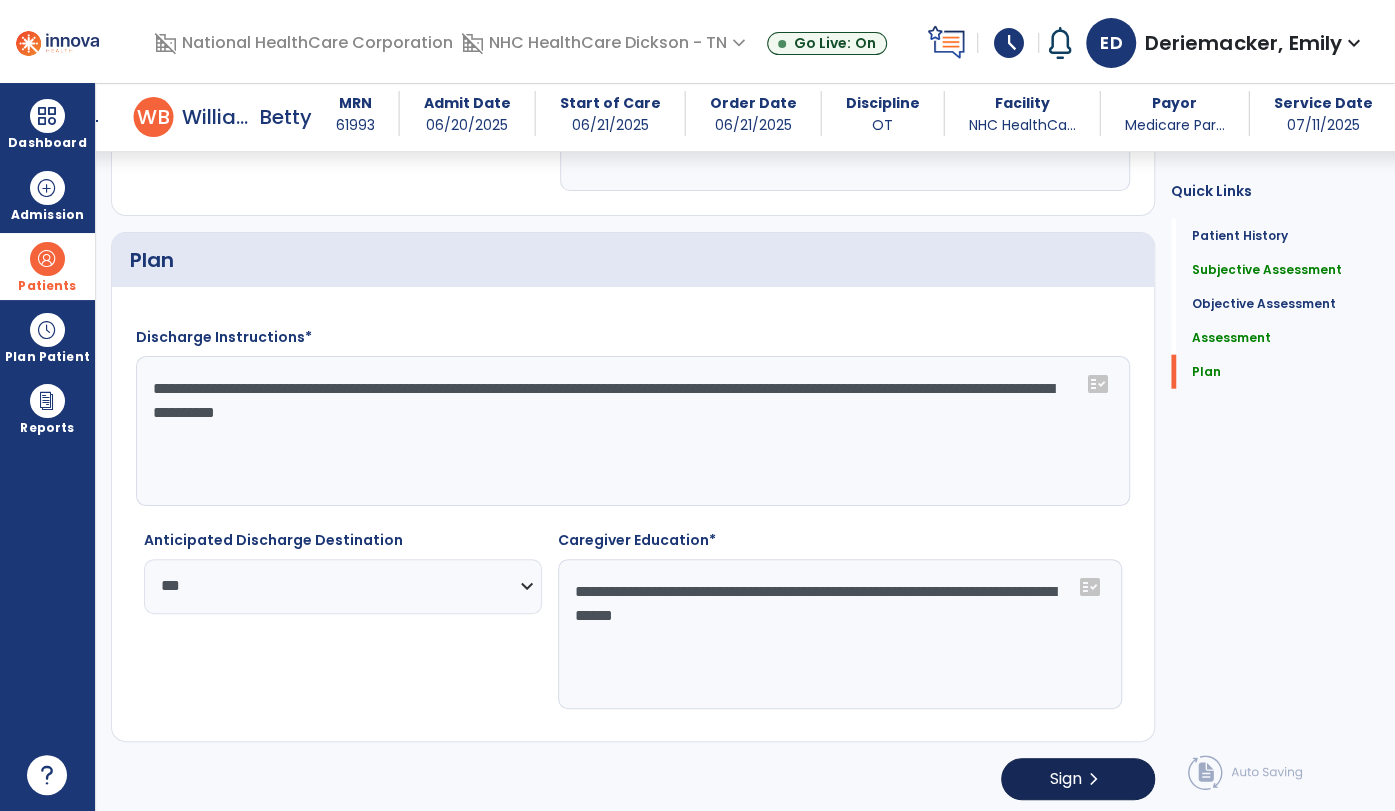 type on "**********" 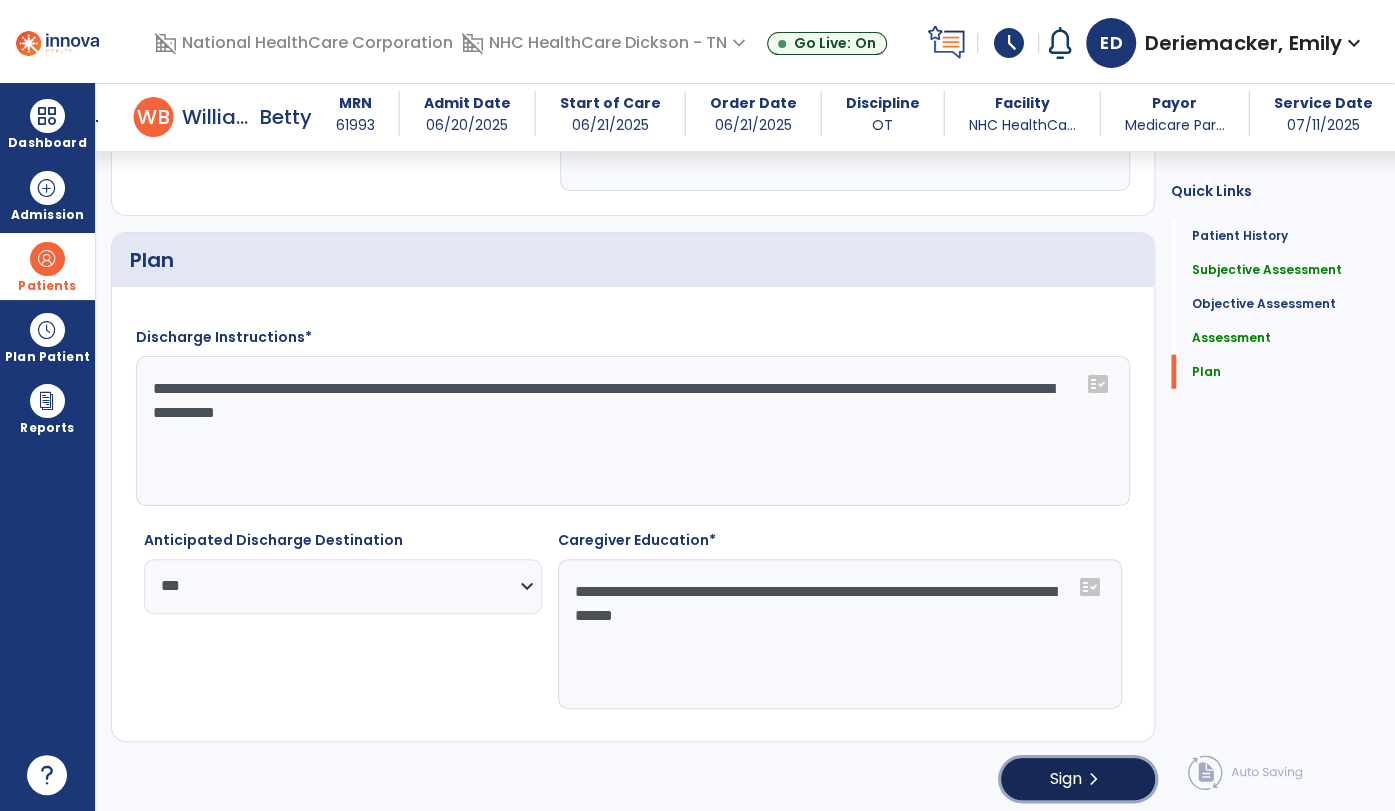 click on "Sign" 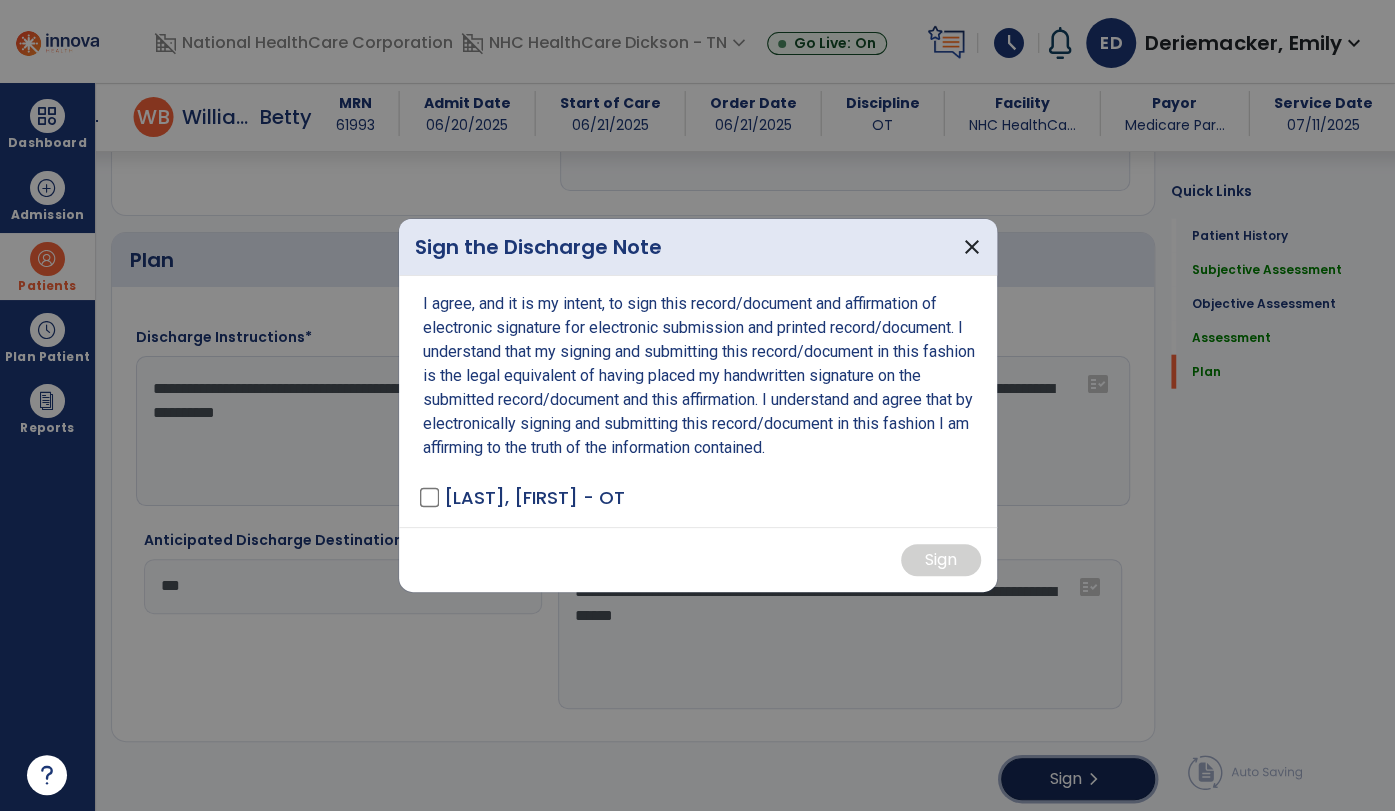 scroll, scrollTop: 2548, scrollLeft: 0, axis: vertical 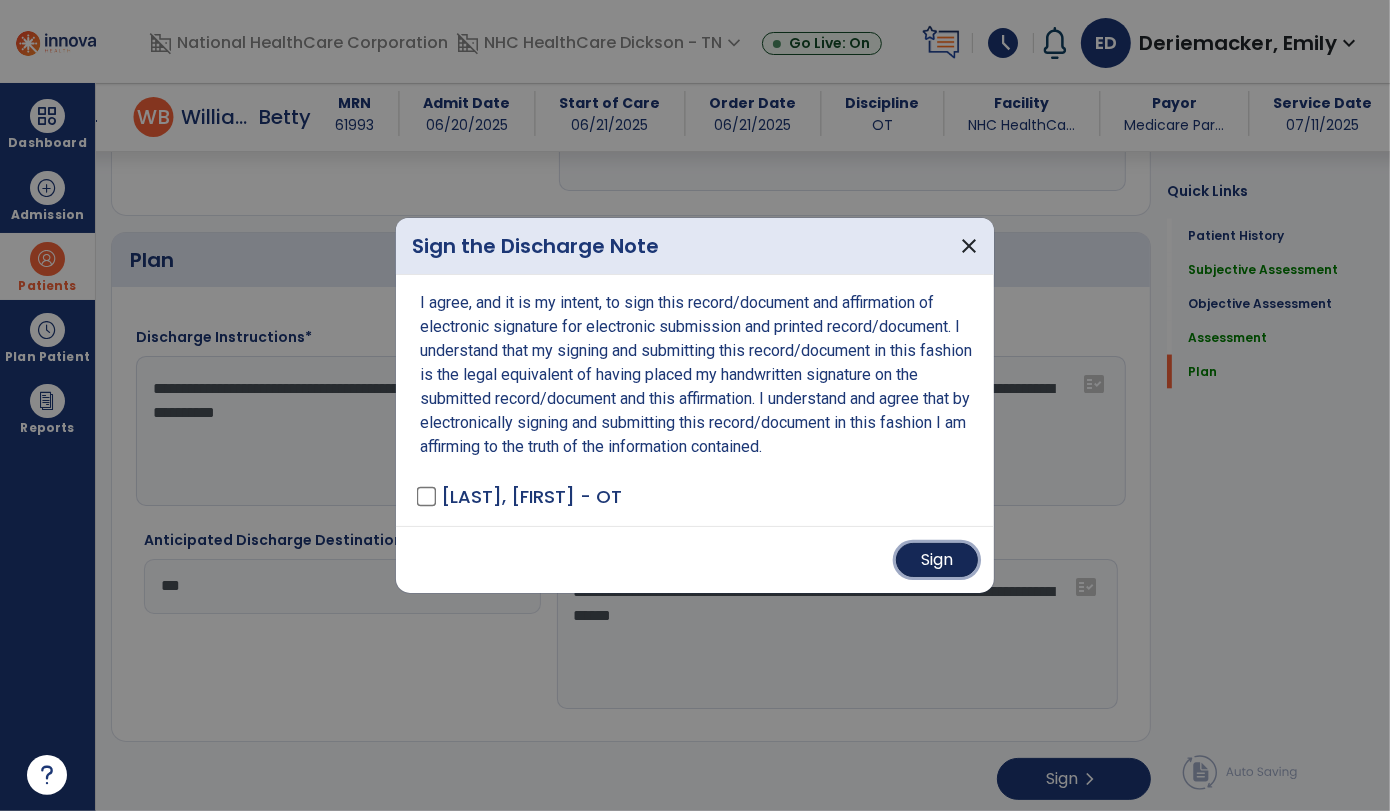 click on "Sign" at bounding box center (937, 560) 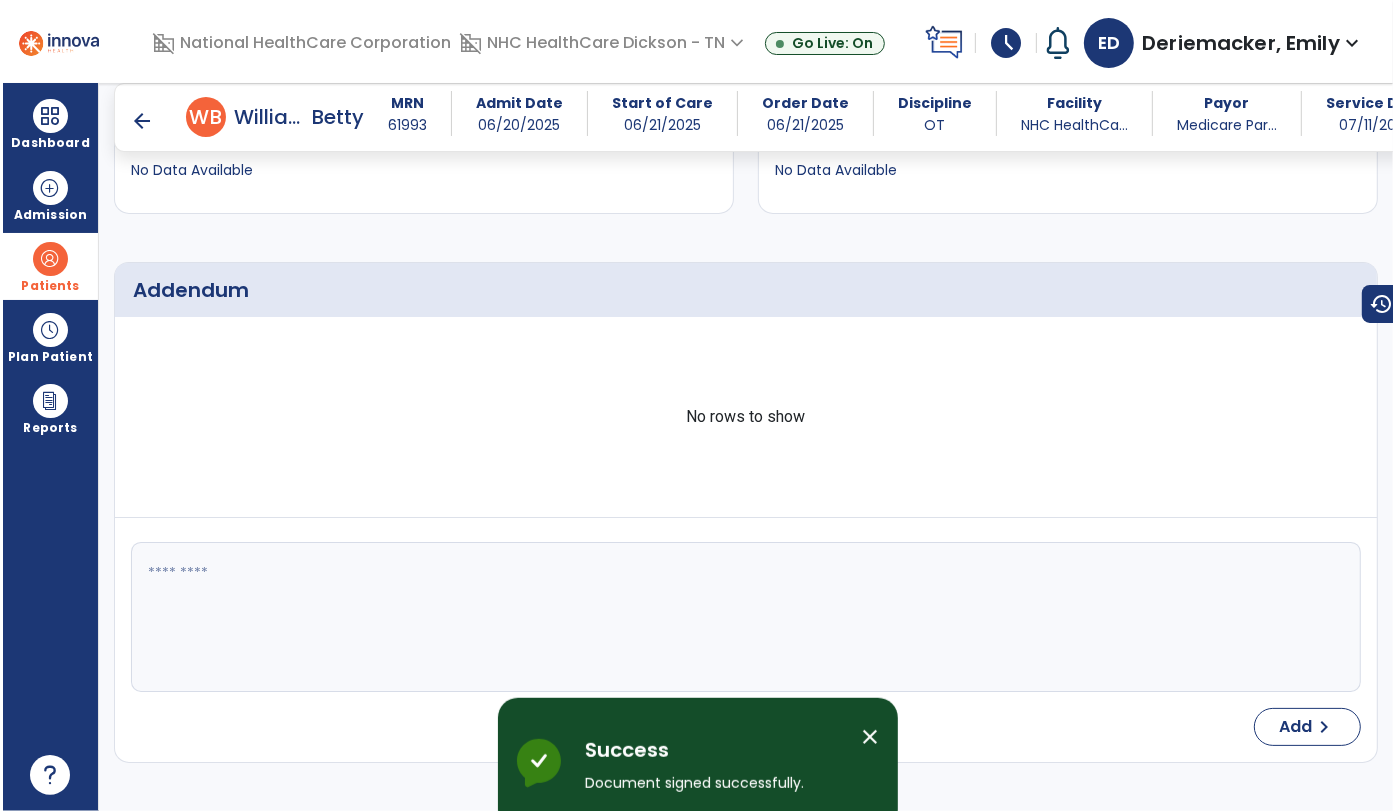 scroll, scrollTop: 0, scrollLeft: 0, axis: both 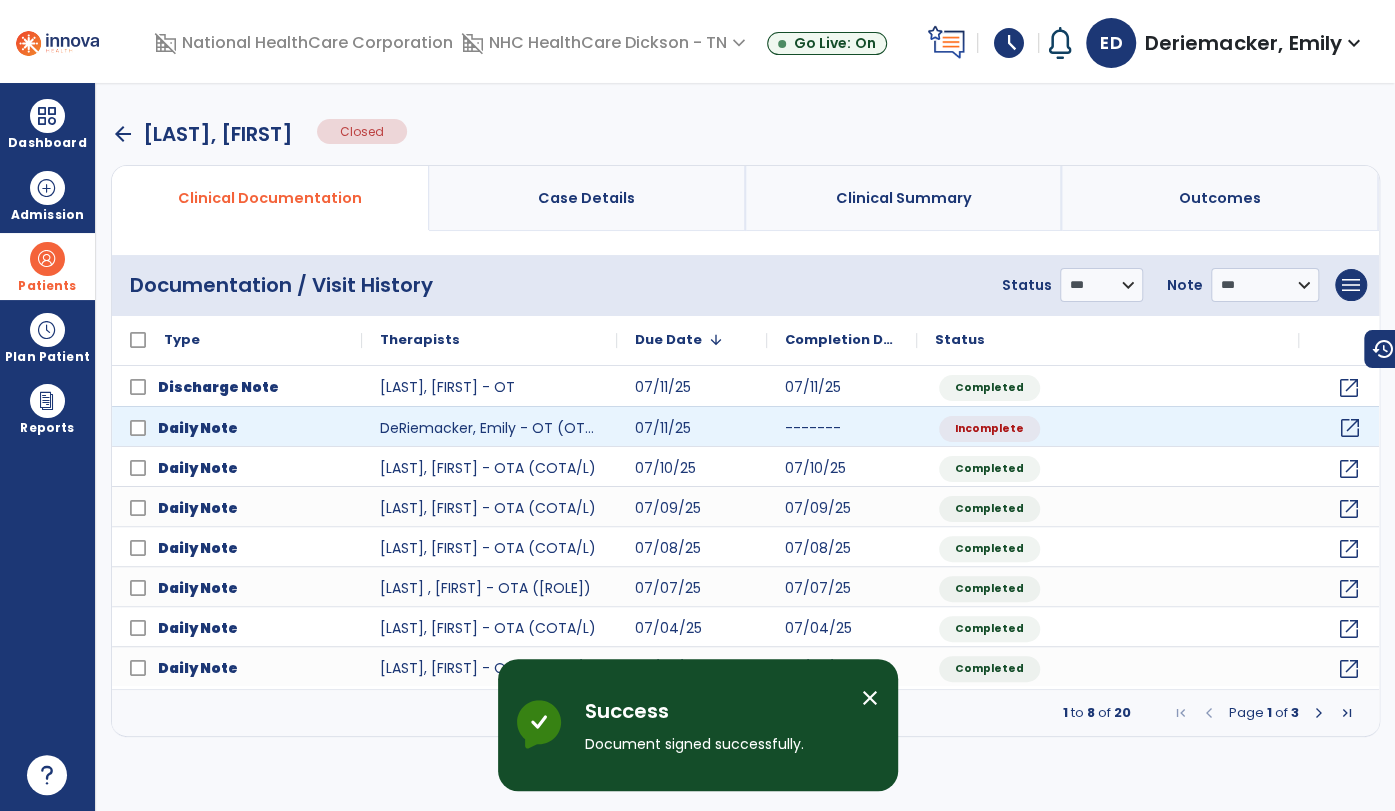 click on "open_in_new" 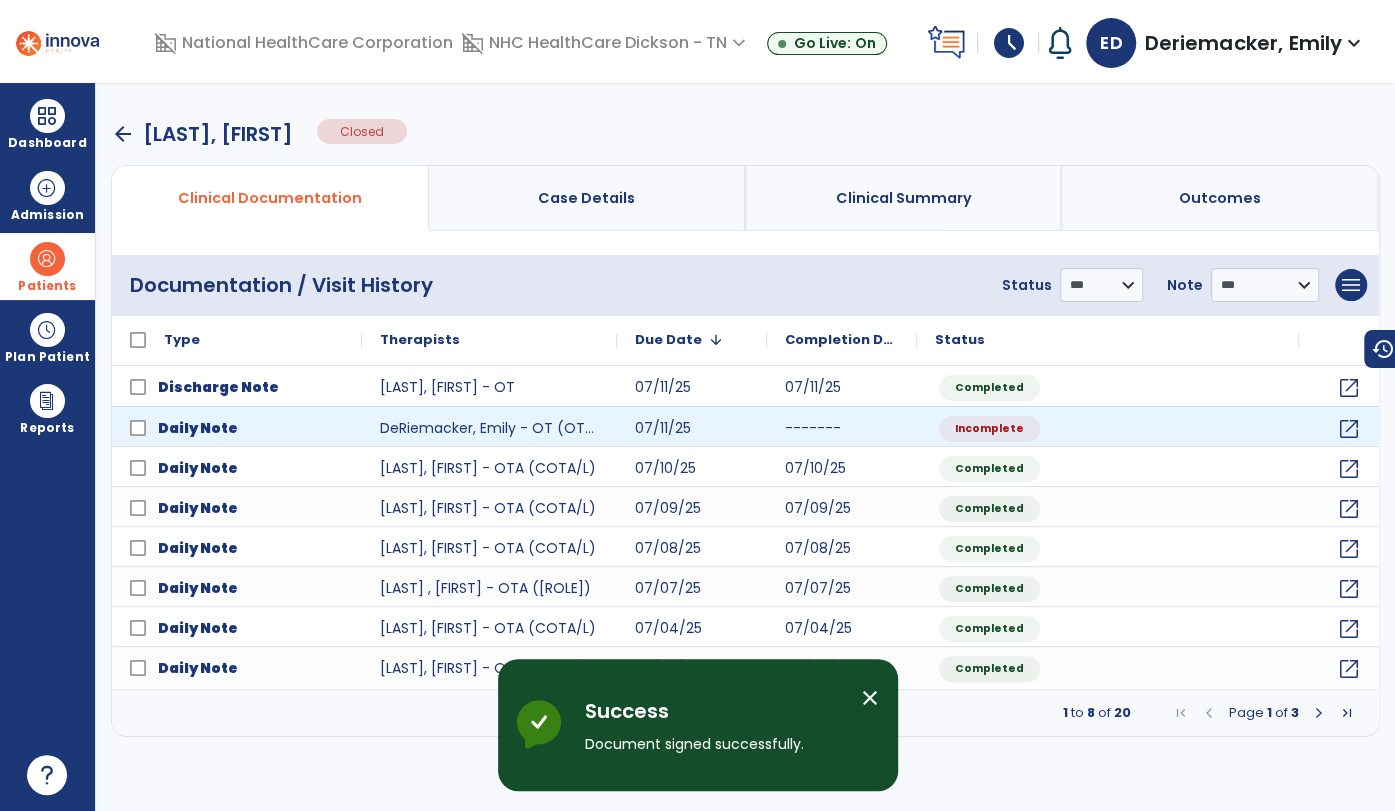 select on "*" 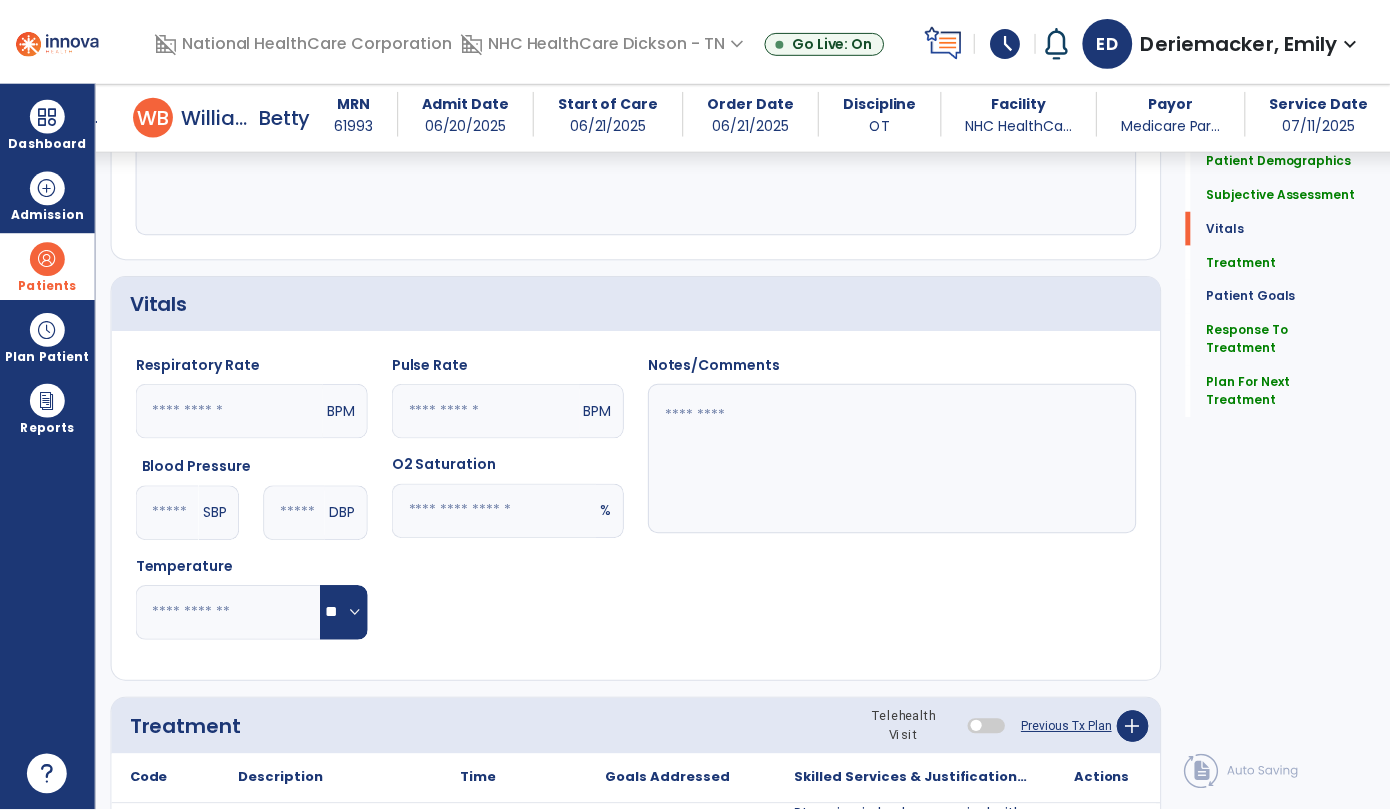 scroll, scrollTop: 892, scrollLeft: 0, axis: vertical 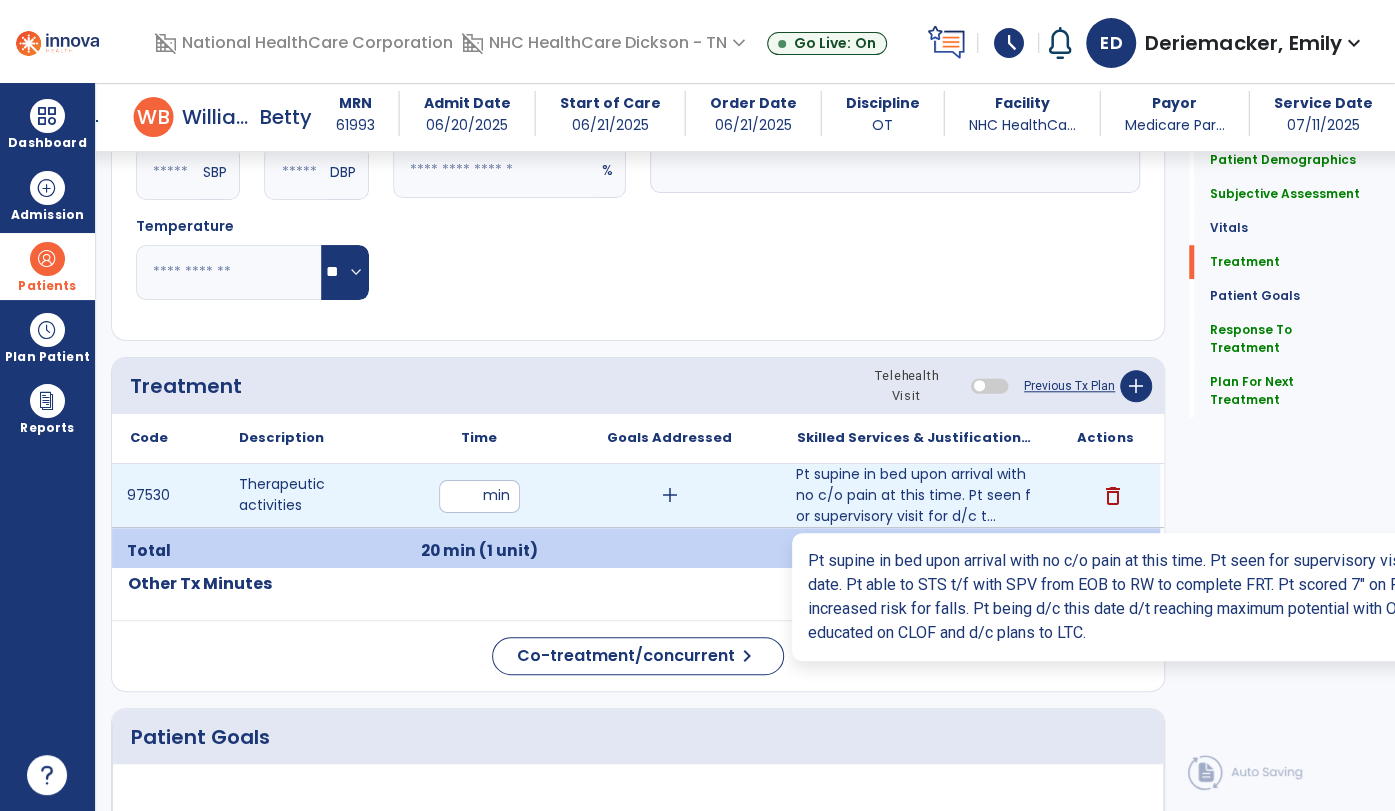 click on "Pt supine in bed upon arrival with no c/o pain at this time. Pt seen for supervisory visit for d/c t..." at bounding box center [915, 495] 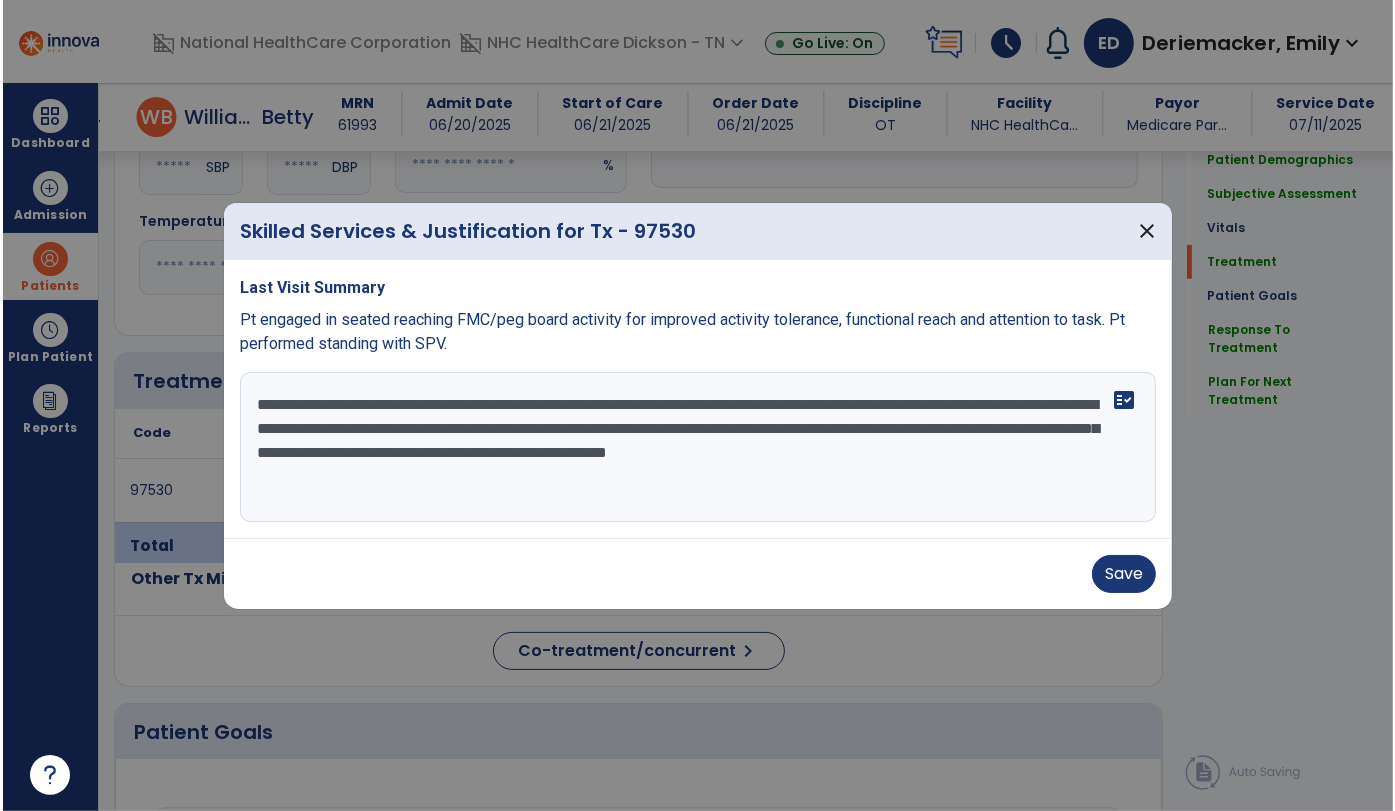 scroll, scrollTop: 892, scrollLeft: 0, axis: vertical 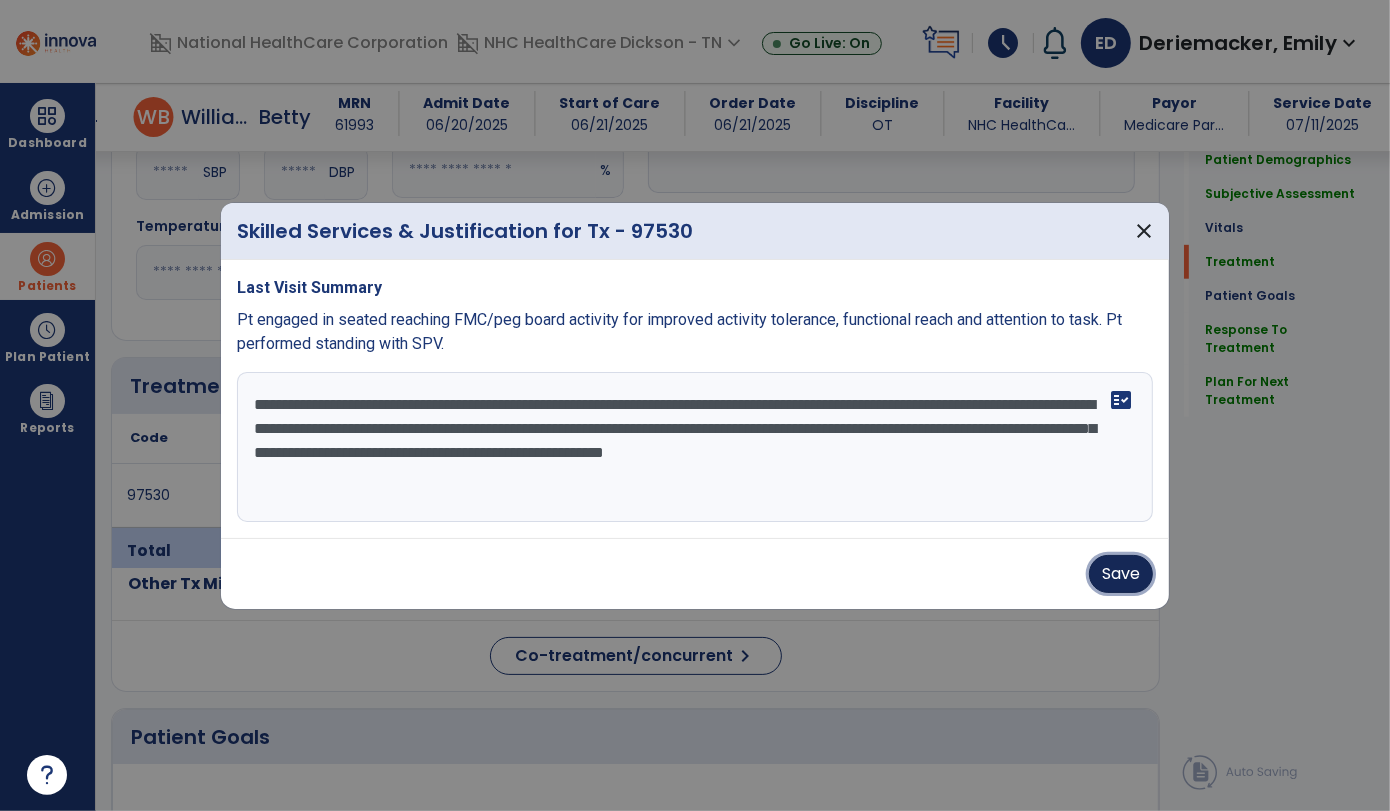click on "Save" at bounding box center (1121, 574) 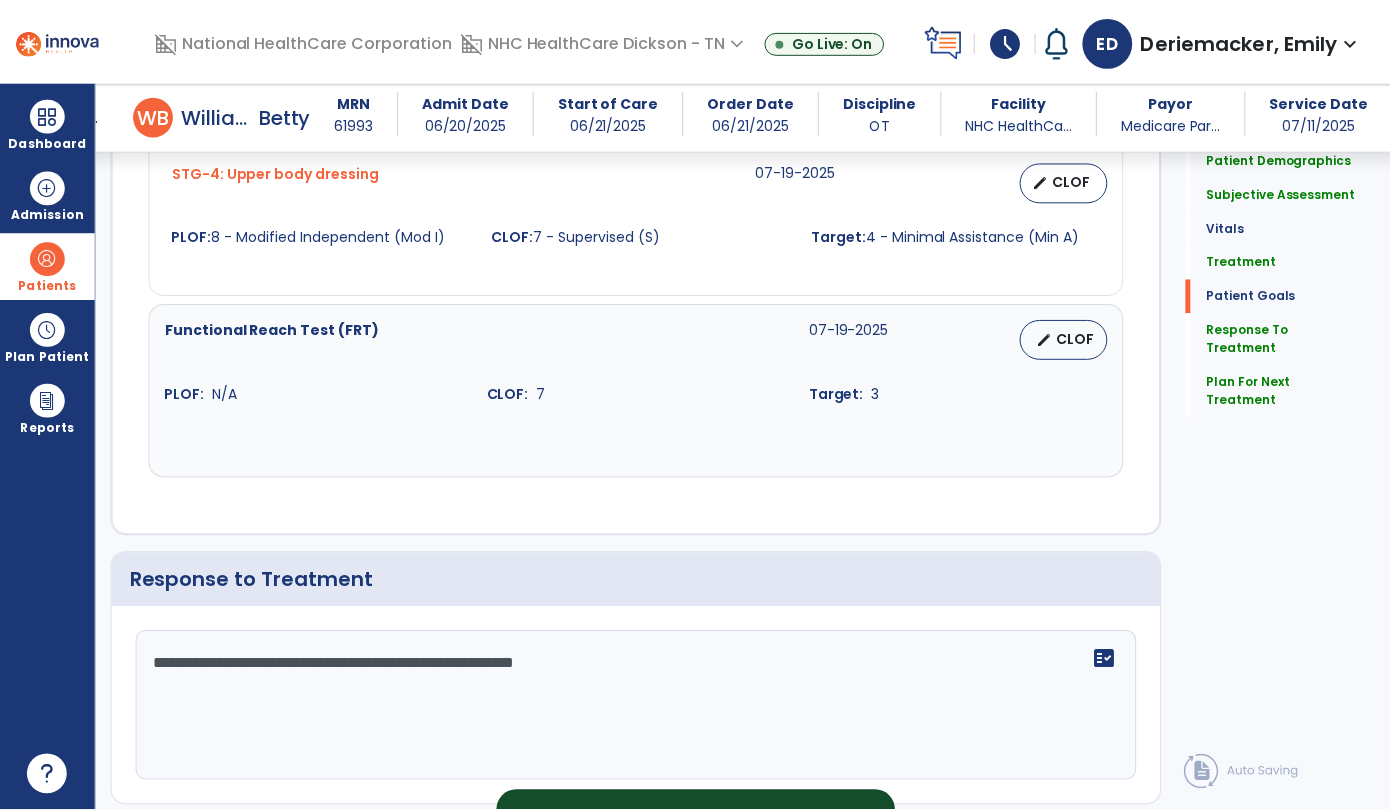 scroll, scrollTop: 2392, scrollLeft: 0, axis: vertical 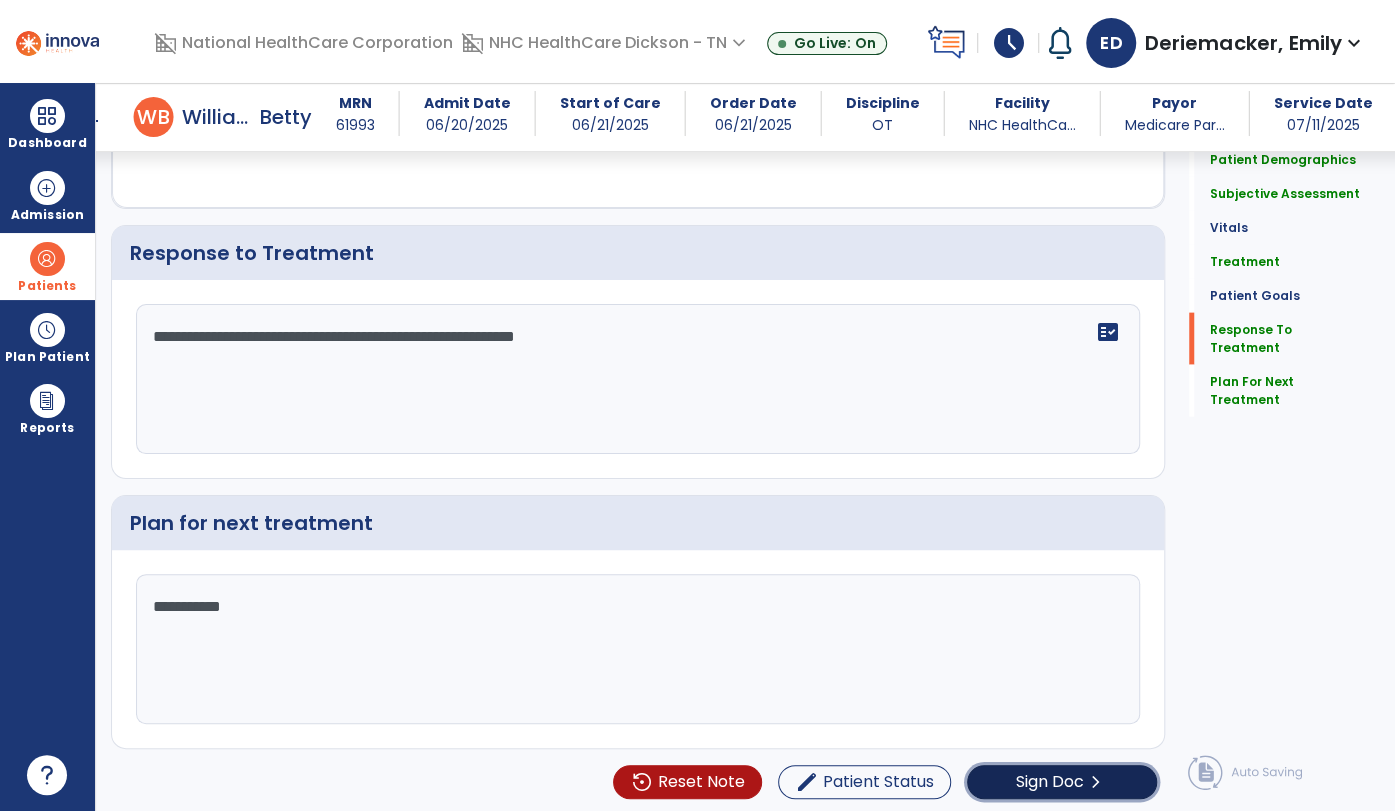 click on "Sign Doc" 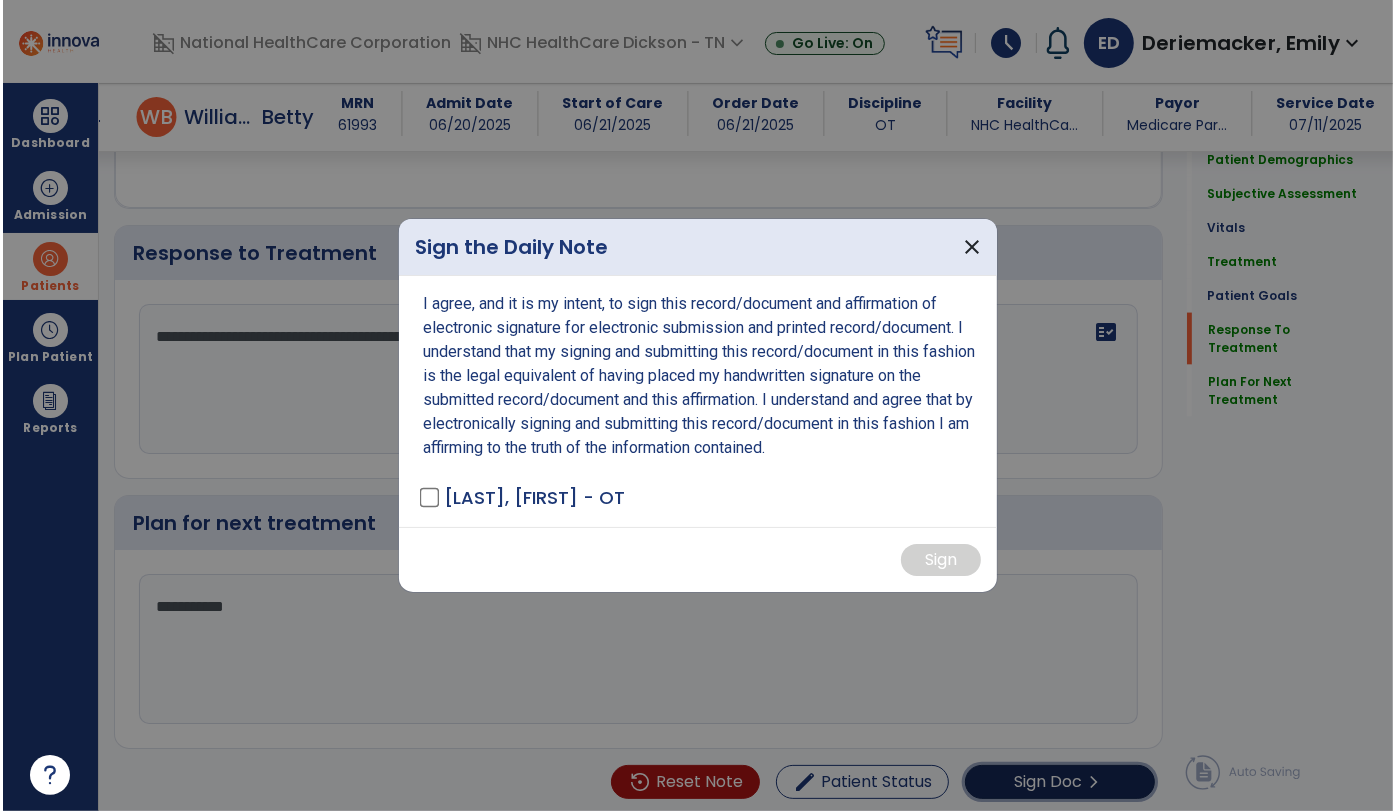 scroll, scrollTop: 2392, scrollLeft: 0, axis: vertical 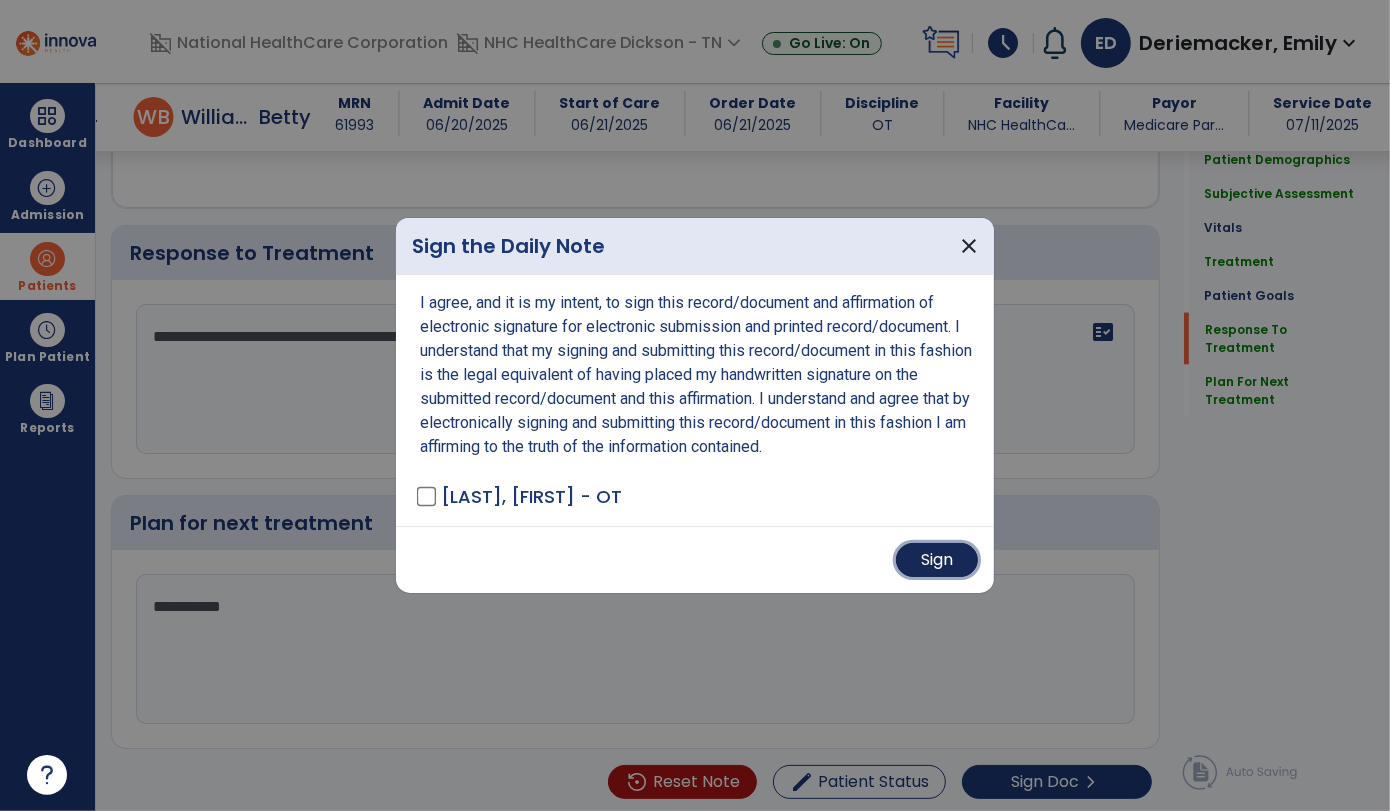 click on "Sign" at bounding box center [937, 560] 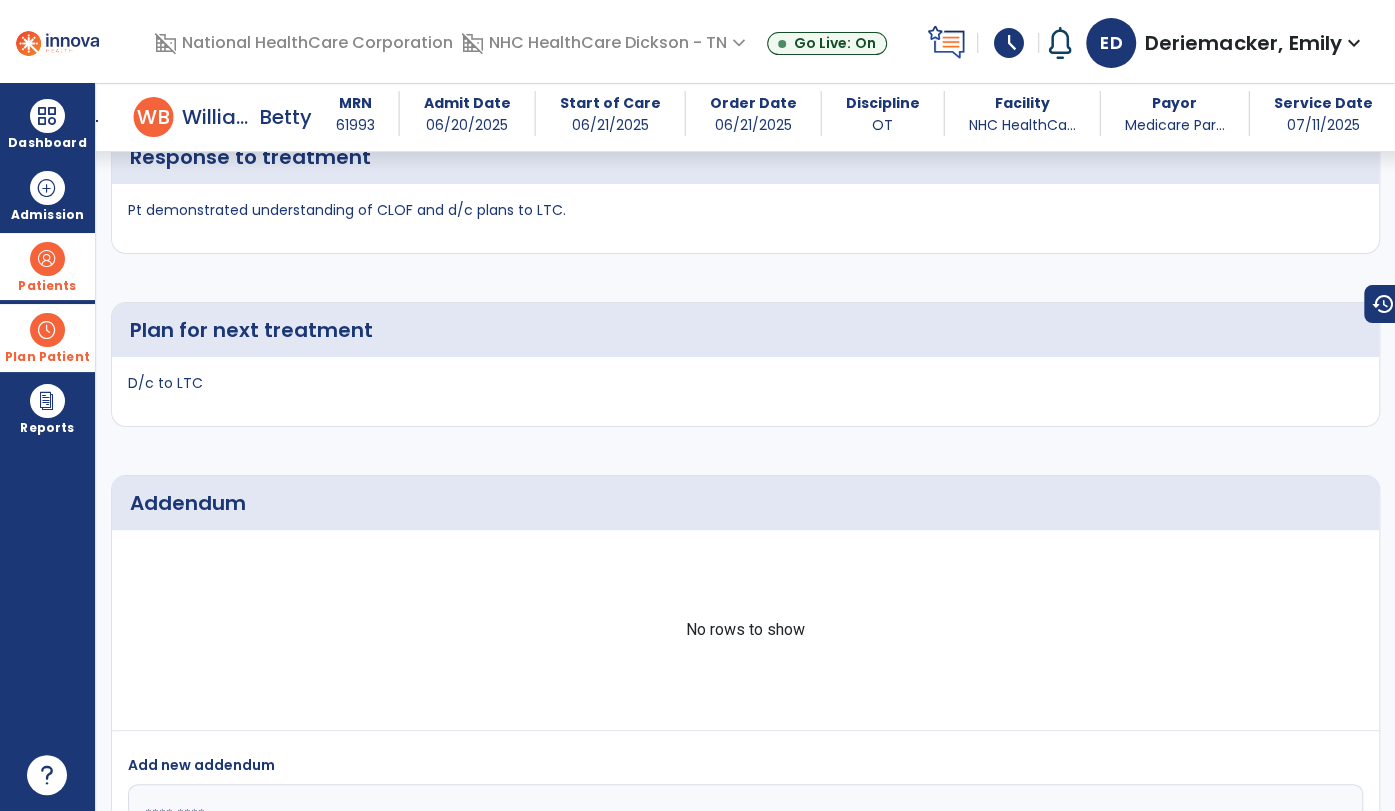 scroll, scrollTop: 2649, scrollLeft: 0, axis: vertical 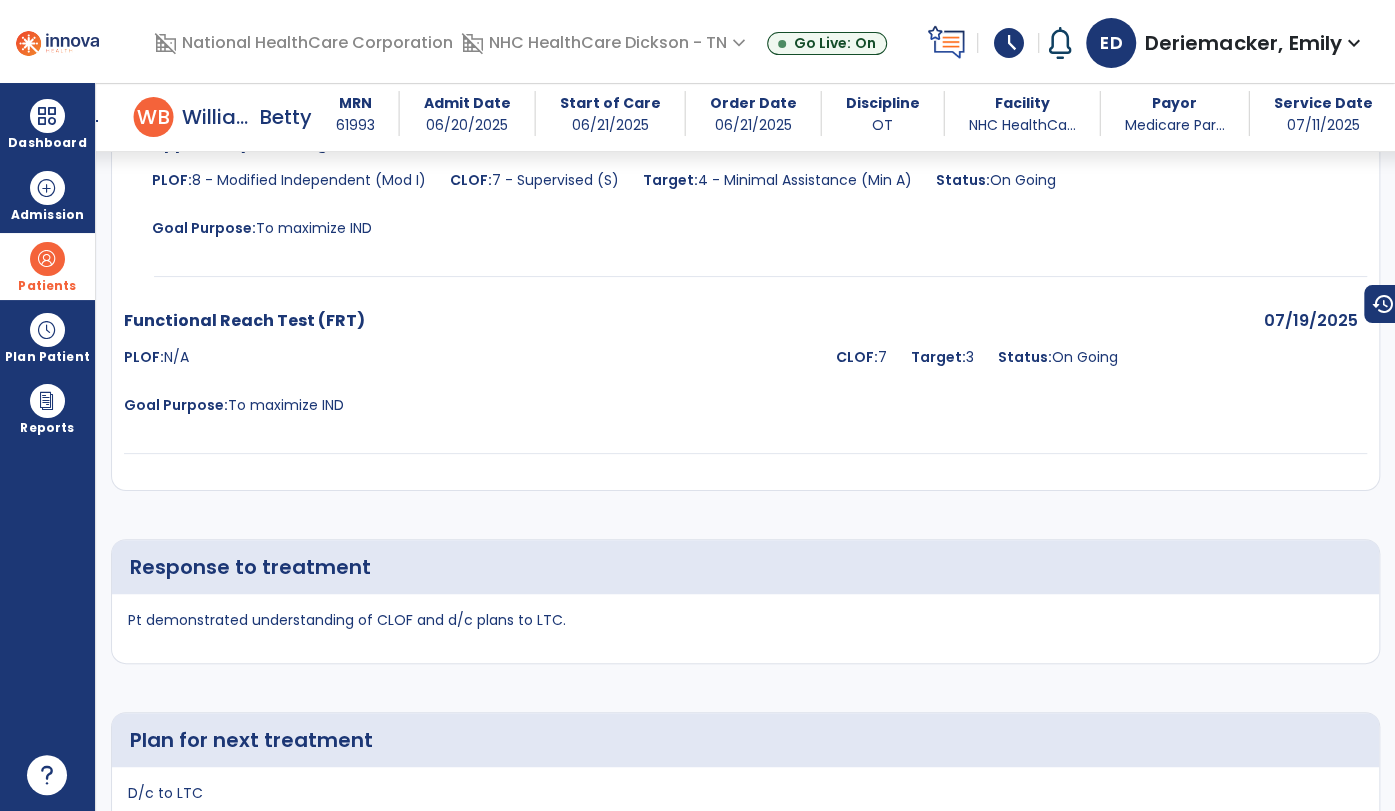 click at bounding box center (47, 259) 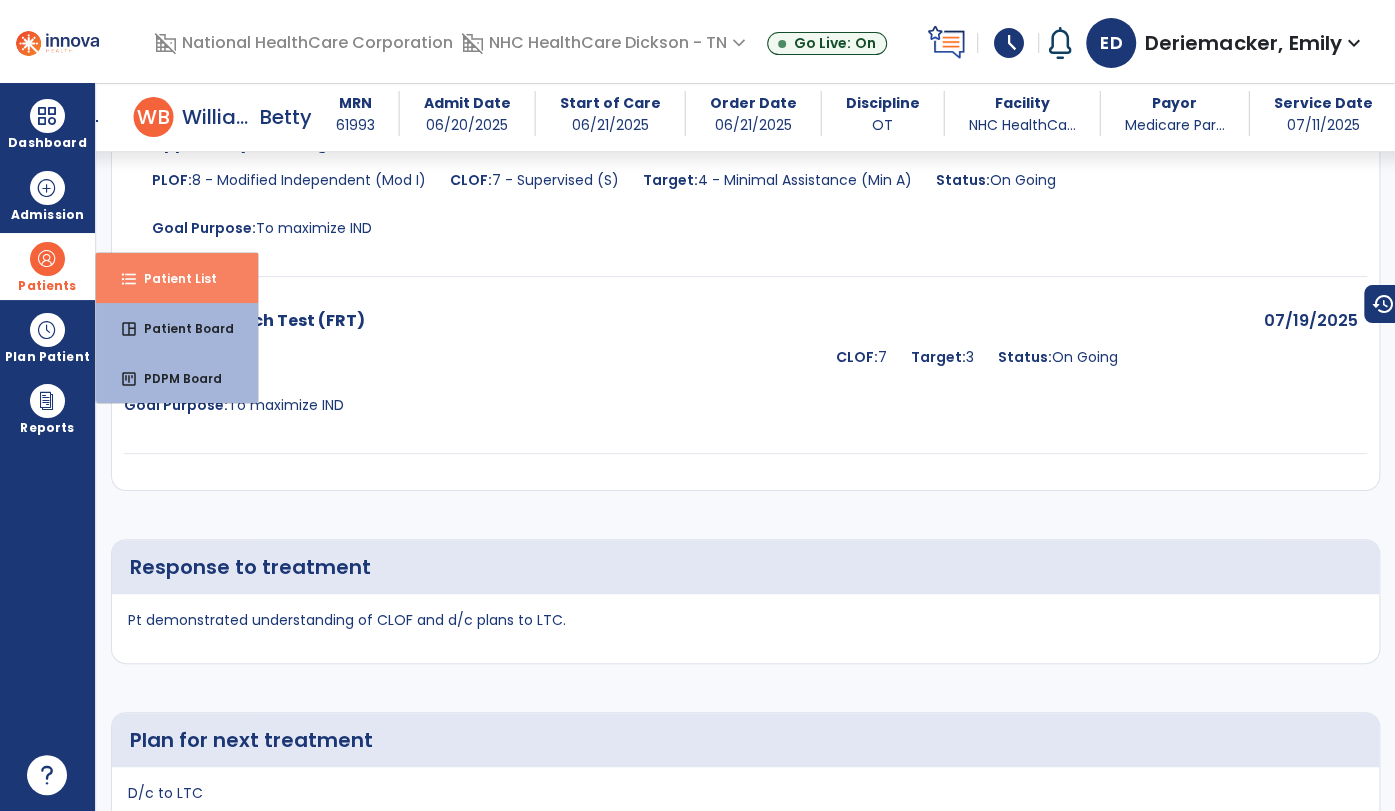 click on "format_list_bulleted  Patient List" at bounding box center [177, 278] 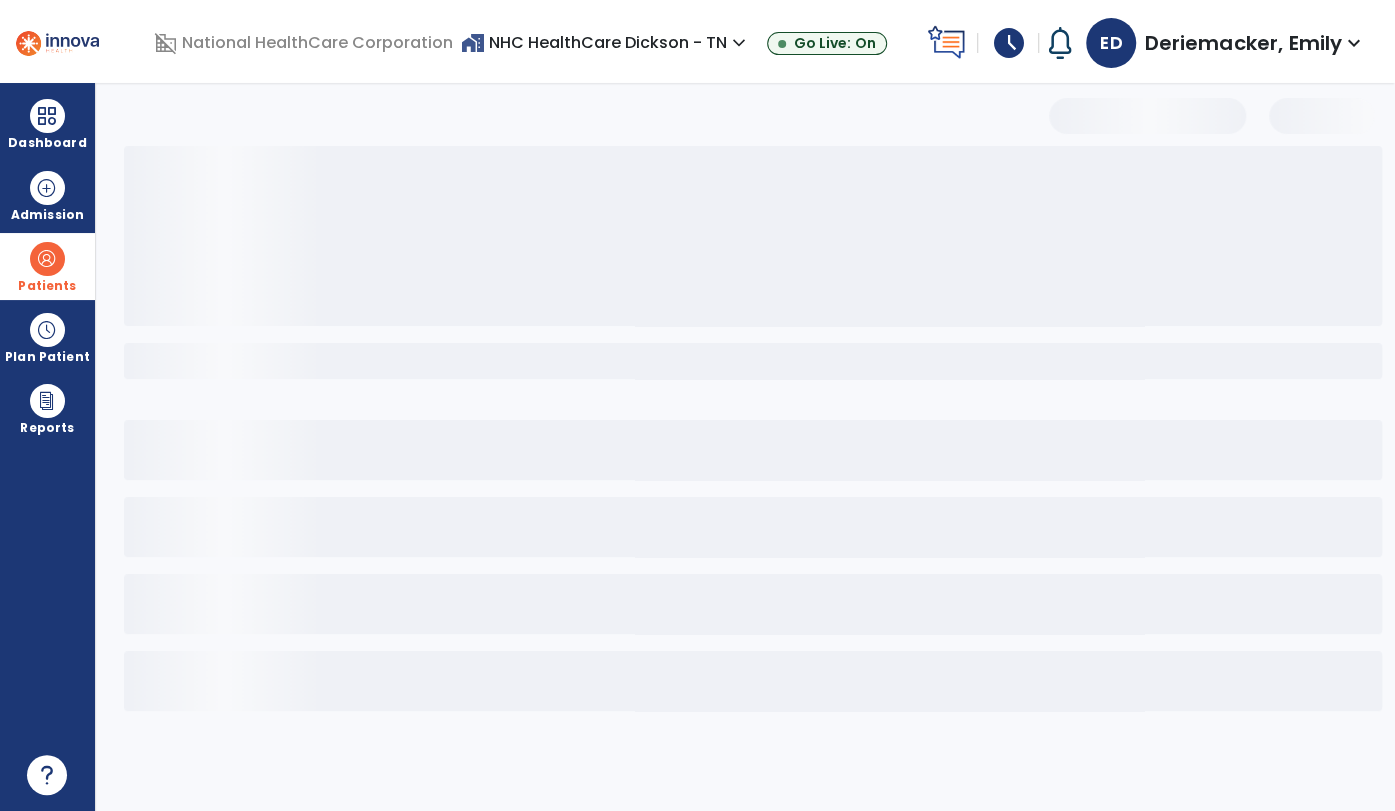 scroll, scrollTop: 0, scrollLeft: 0, axis: both 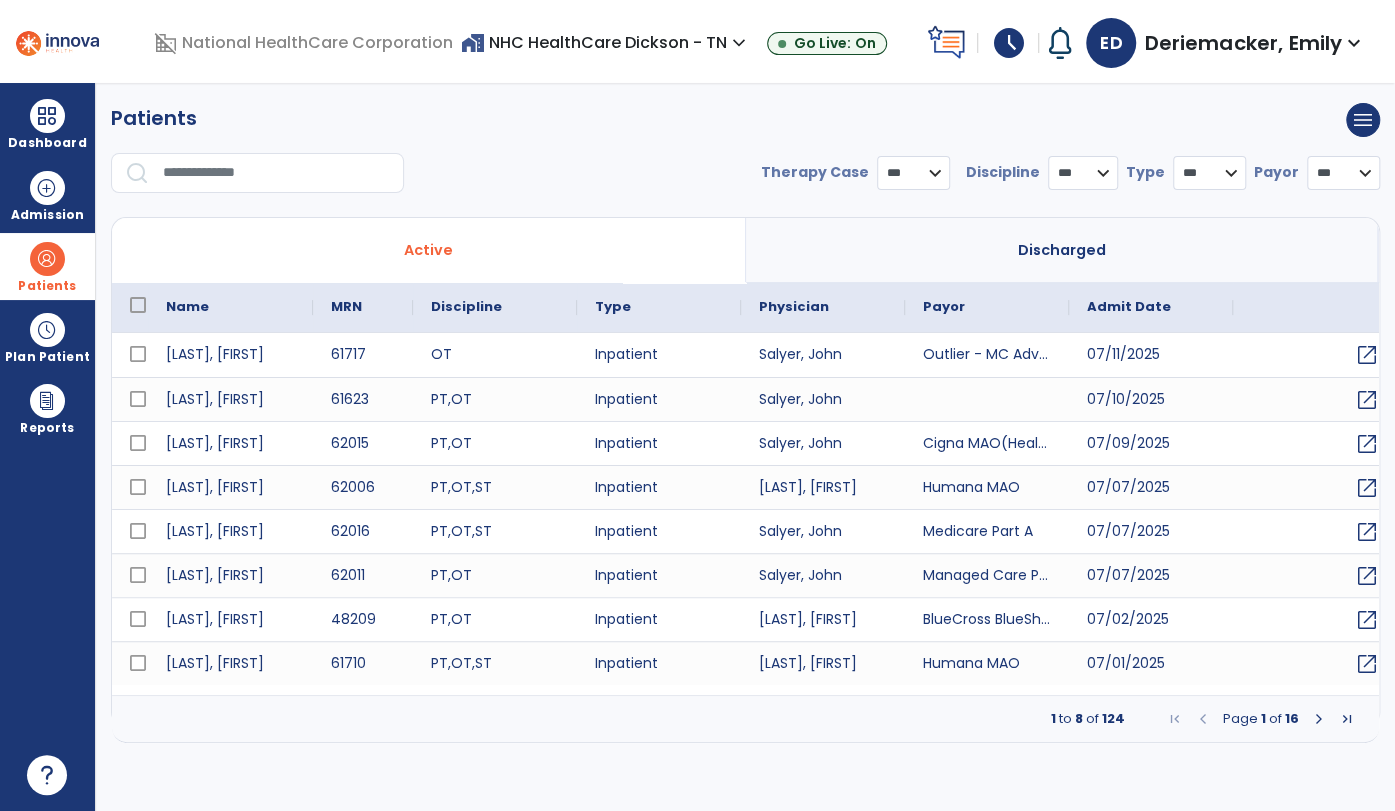 select on "***" 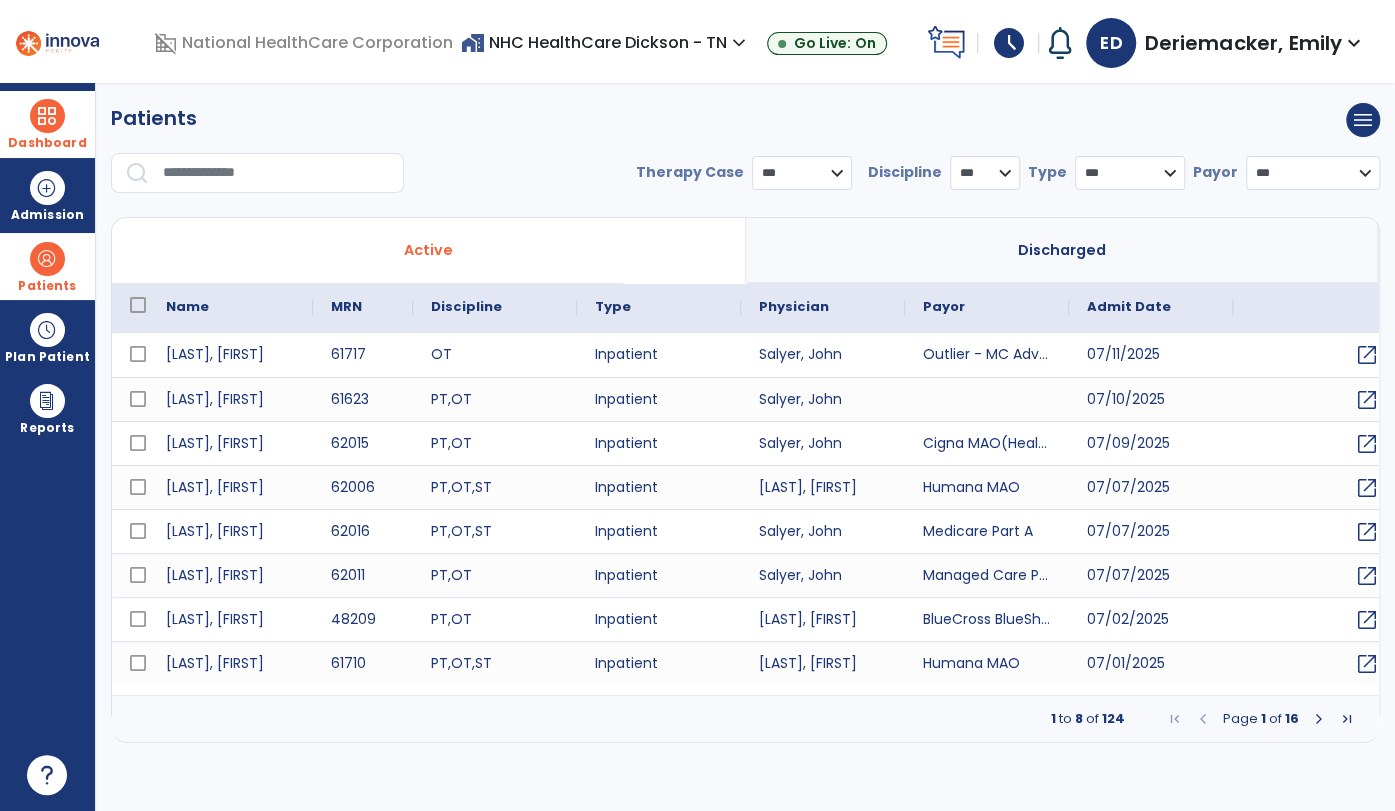 click at bounding box center [47, 116] 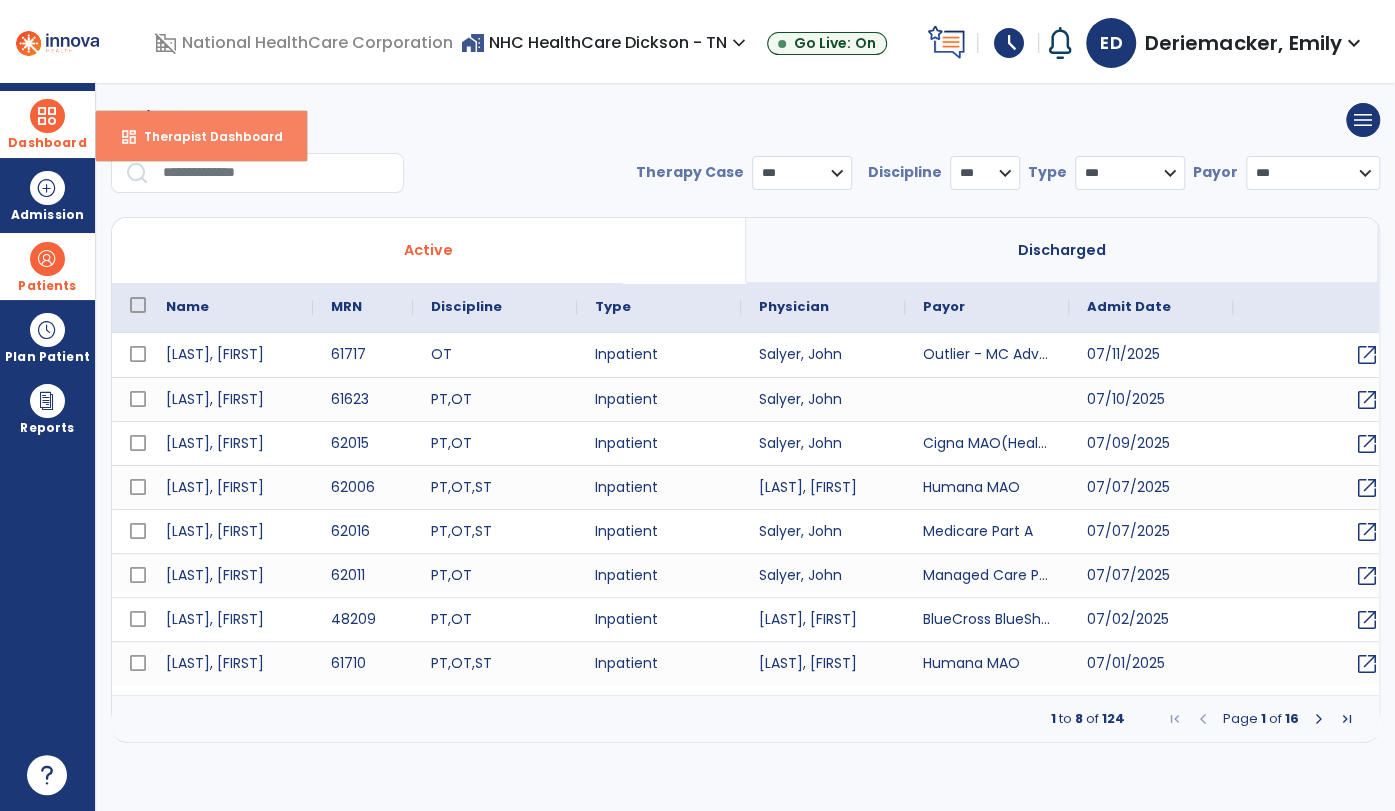 click on "dashboard  Therapist Dashboard" at bounding box center (201, 136) 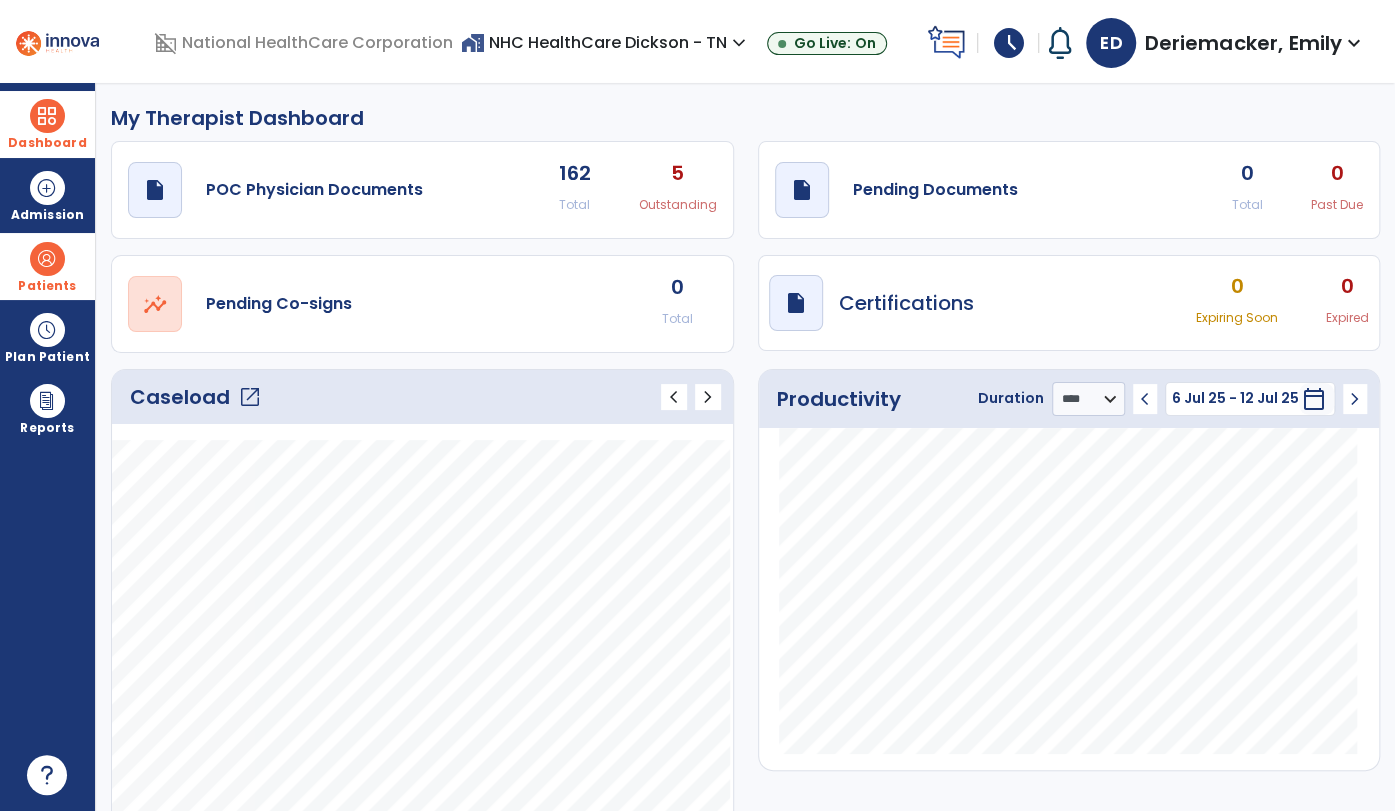type on "*****" 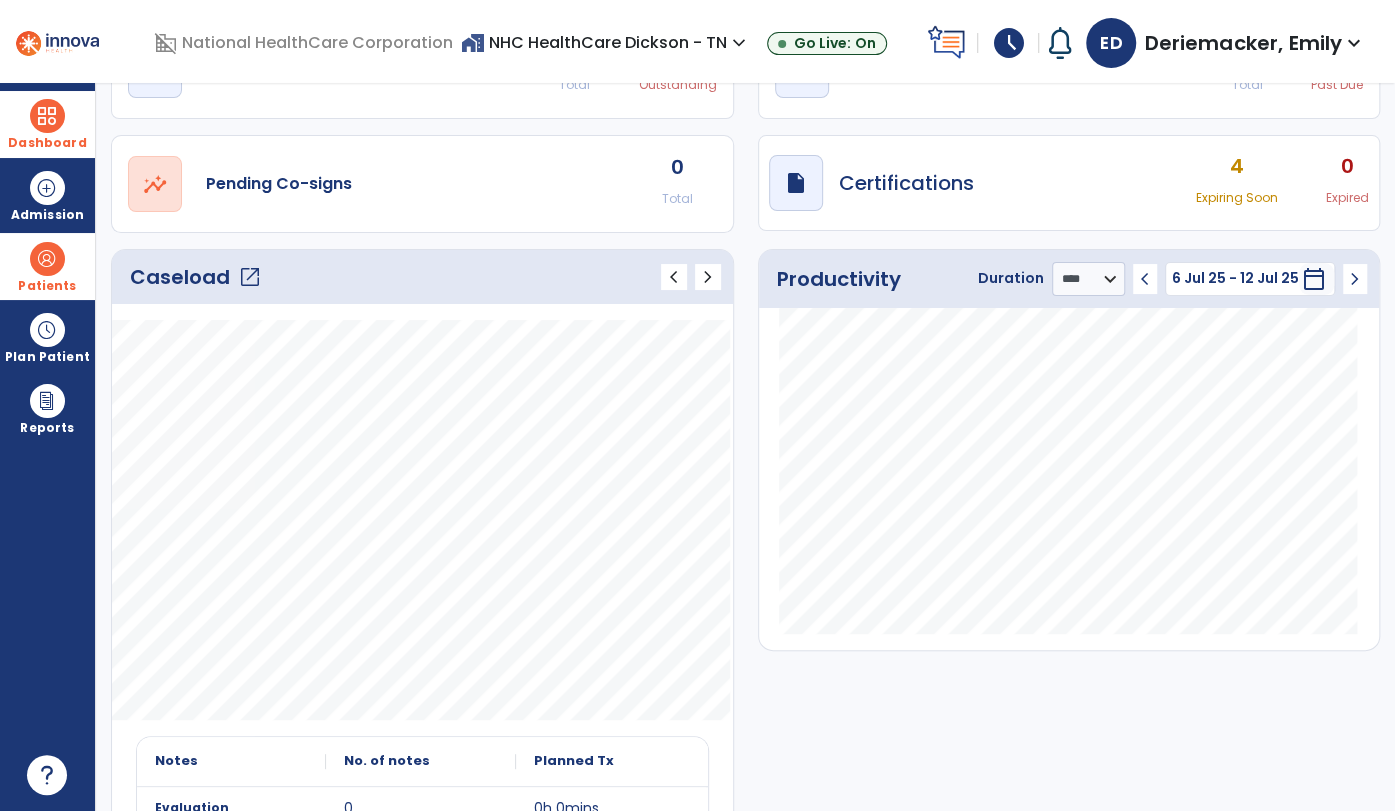 scroll, scrollTop: 0, scrollLeft: 0, axis: both 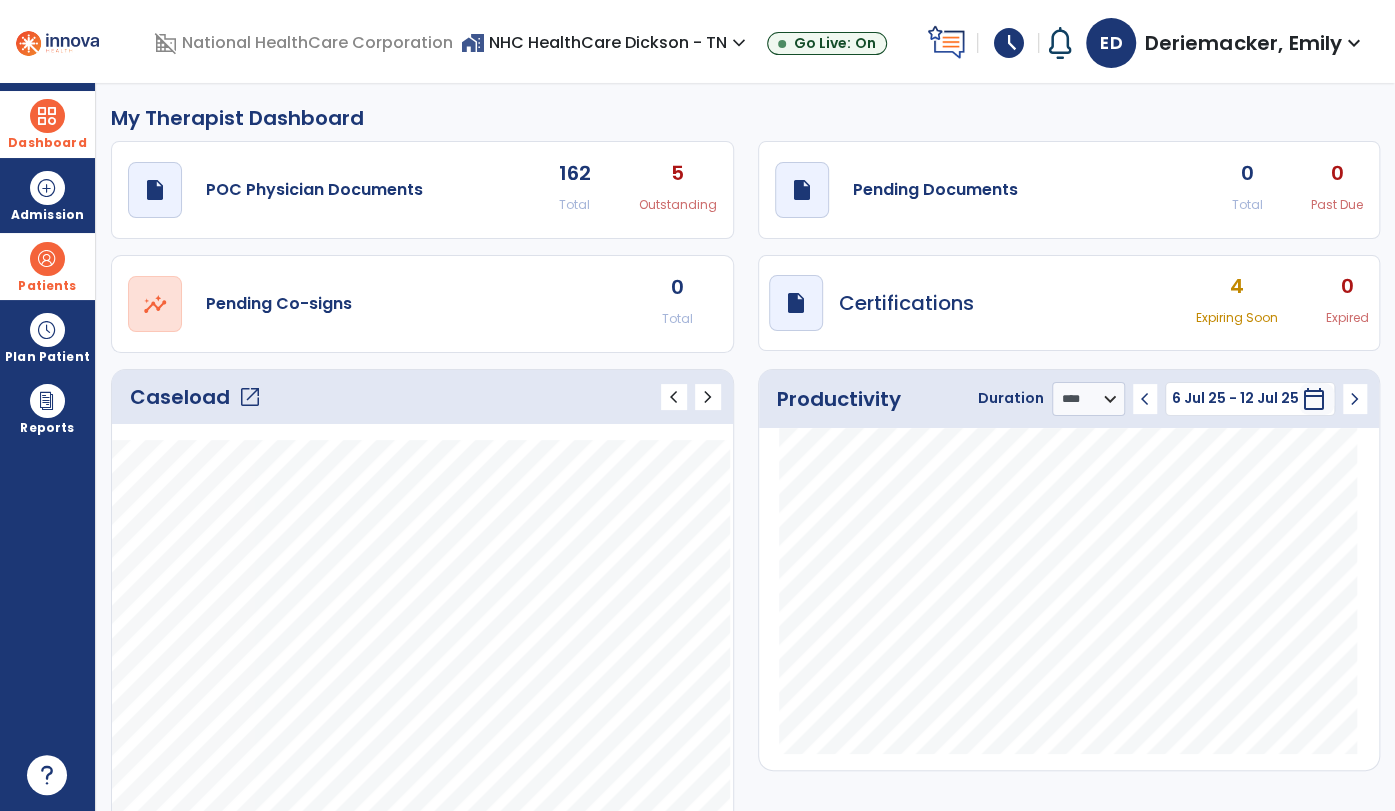 click on "schedule" at bounding box center [1008, 43] 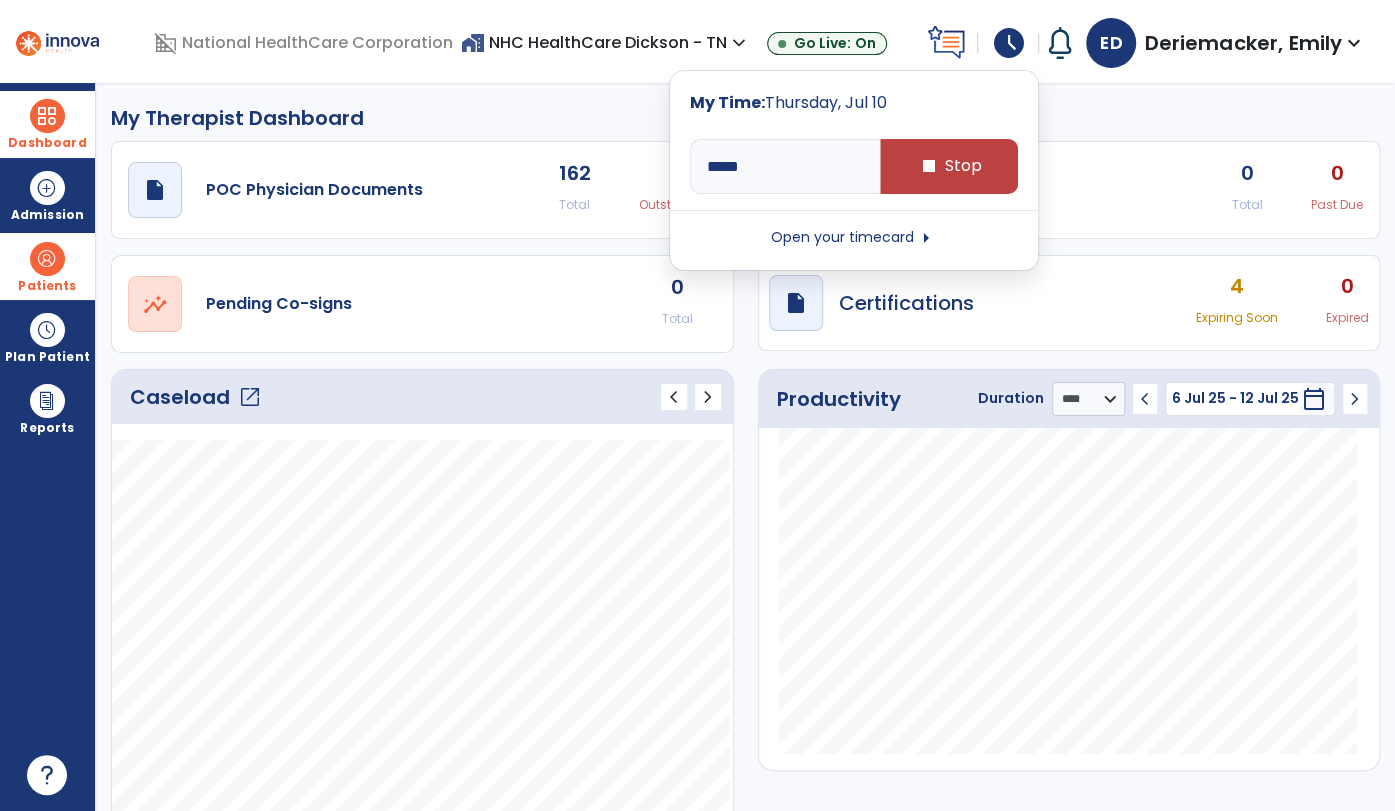 click on "My Therapist Dashboard draft open_in_new POC Physician Documents 162 Total 5 Outstanding draft open_in_new Pending Documents 0 Total 0 Past Due open_in_new Pending Co-signs 0 Total draft open_in_new Certifications 4 Expiring Soon 0 Expired Caseload open_in_new chevron_left chevron_right
Notes
No. of notes" 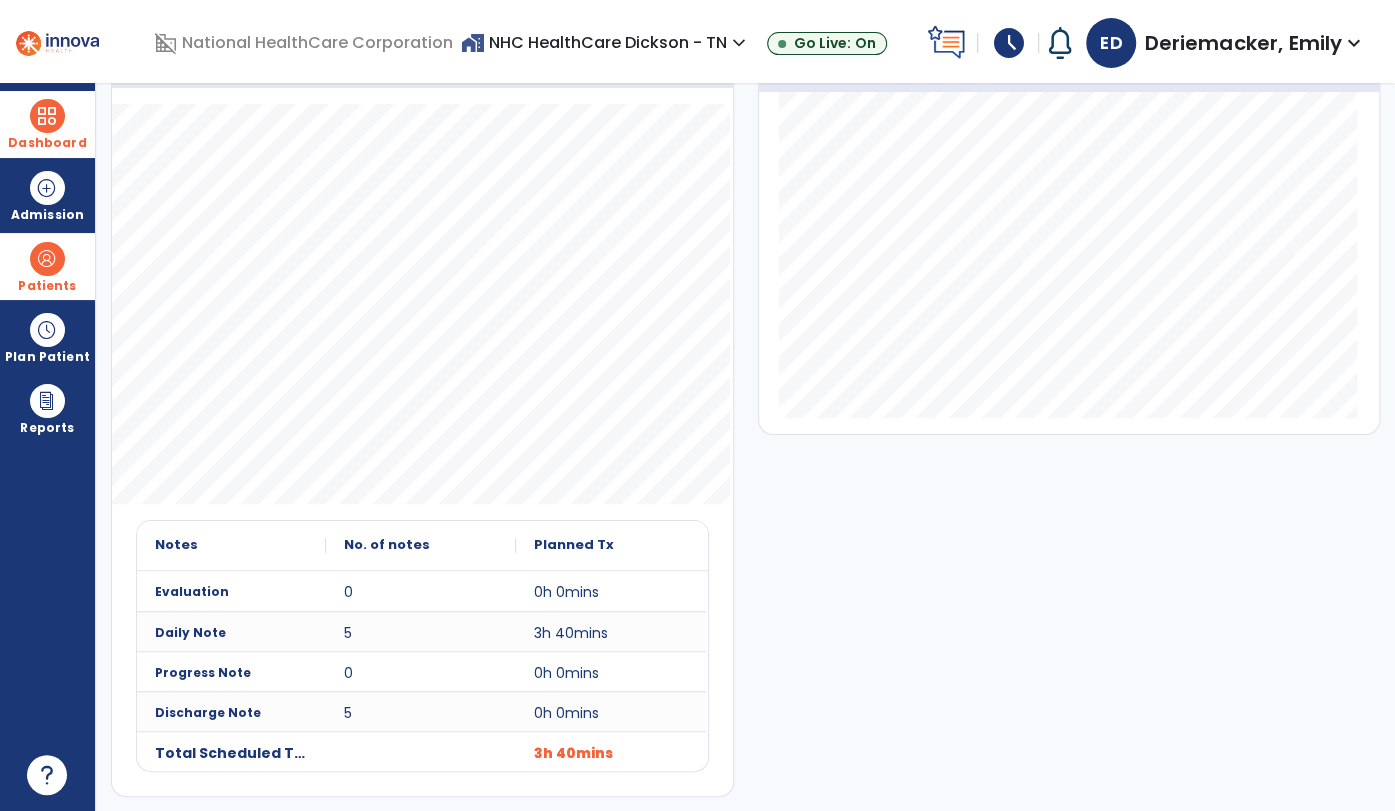 scroll, scrollTop: 0, scrollLeft: 0, axis: both 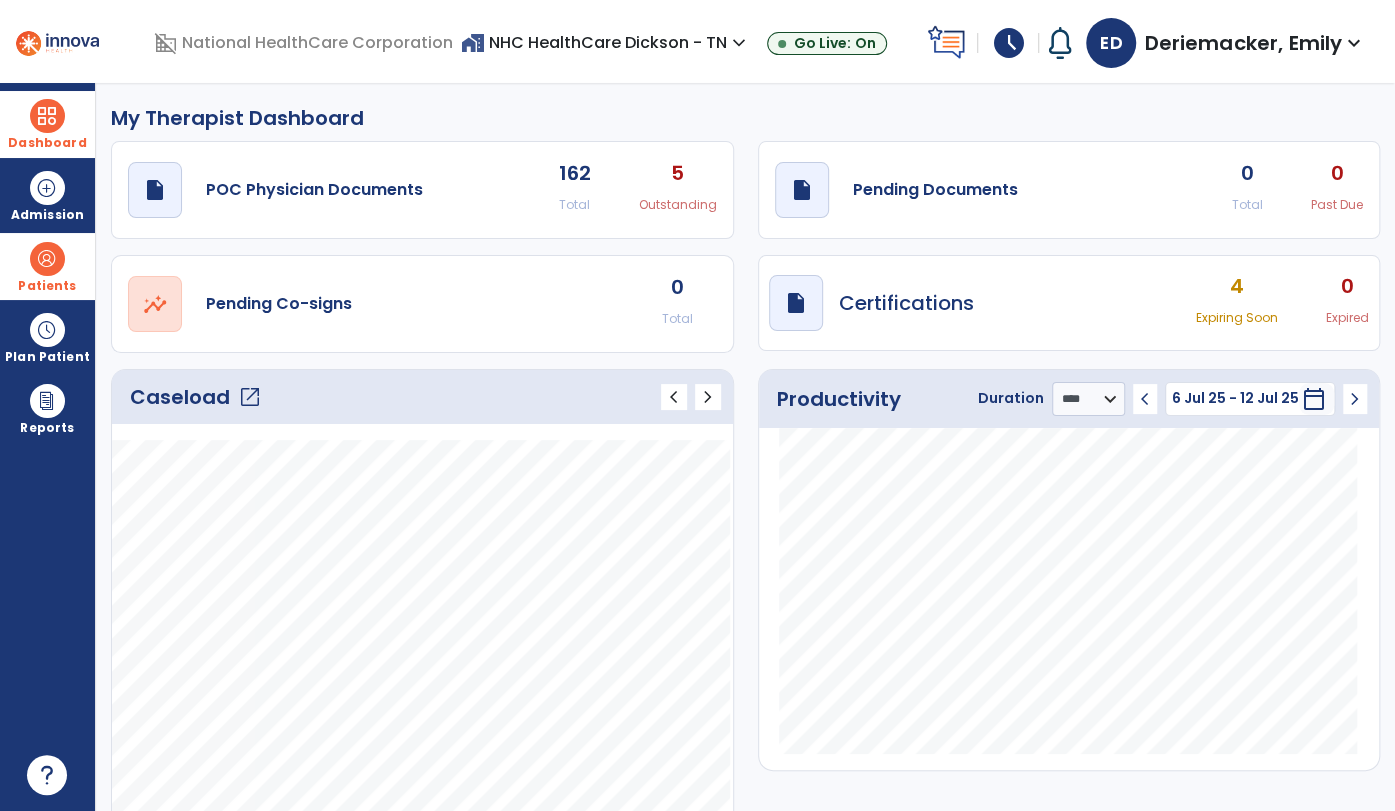 click on "schedule" at bounding box center (1008, 43) 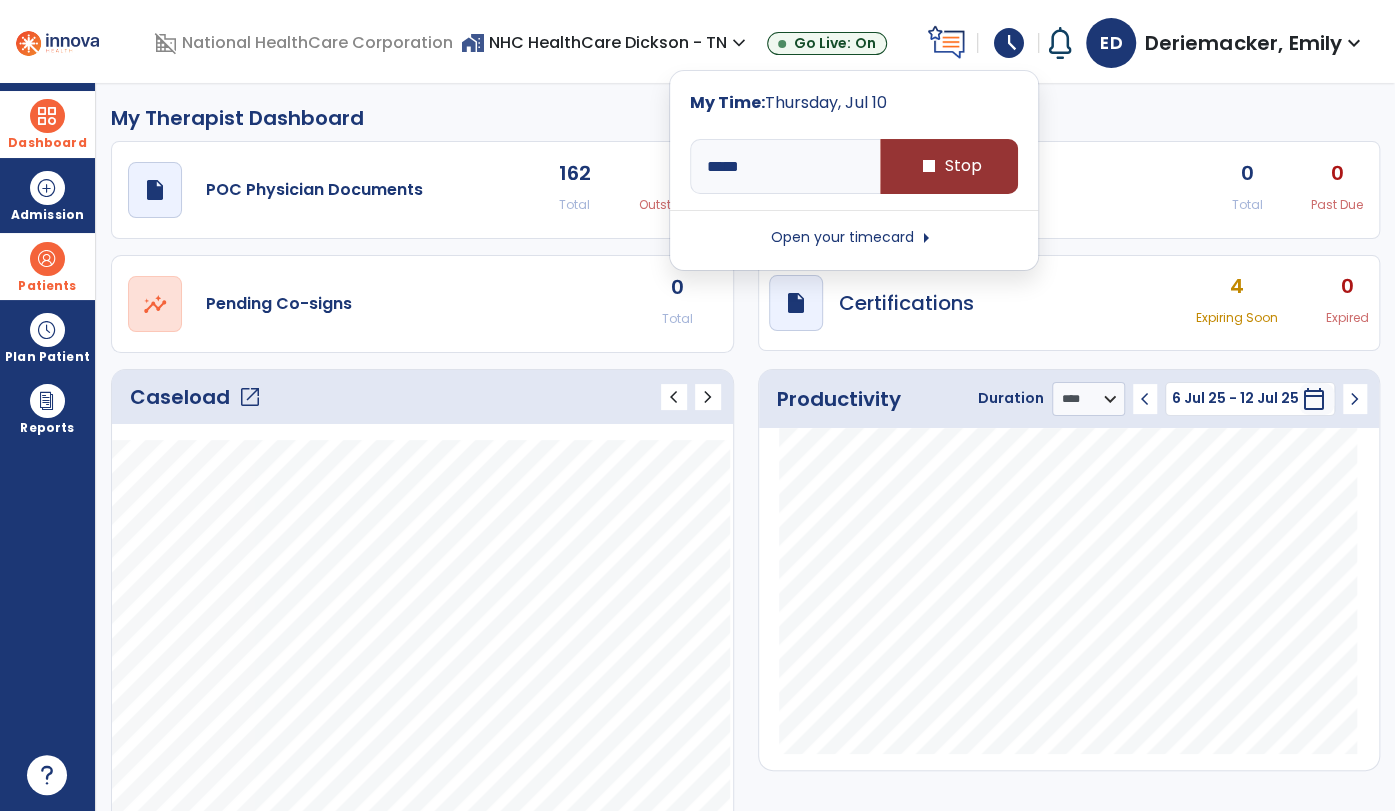 click on "stop  Stop" at bounding box center (949, 166) 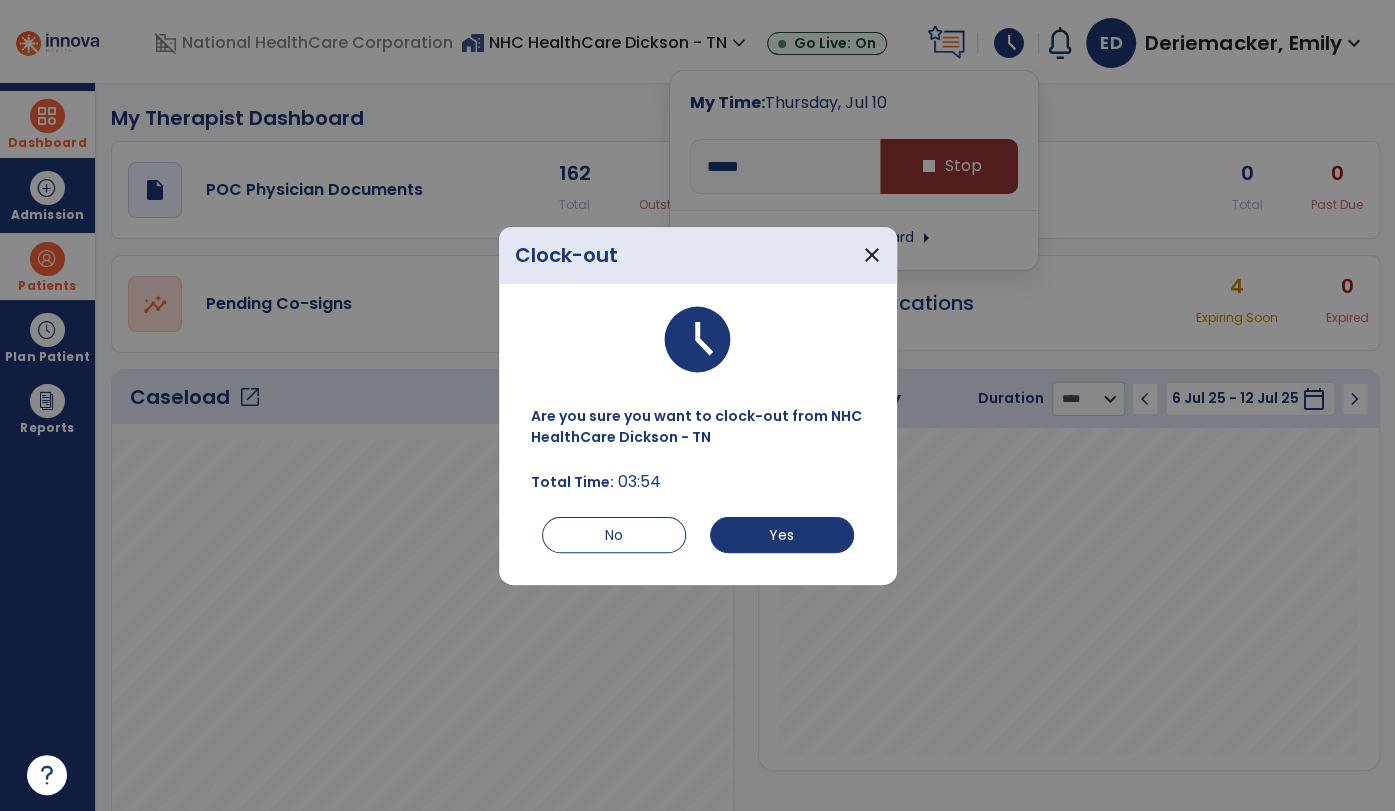 type on "*****" 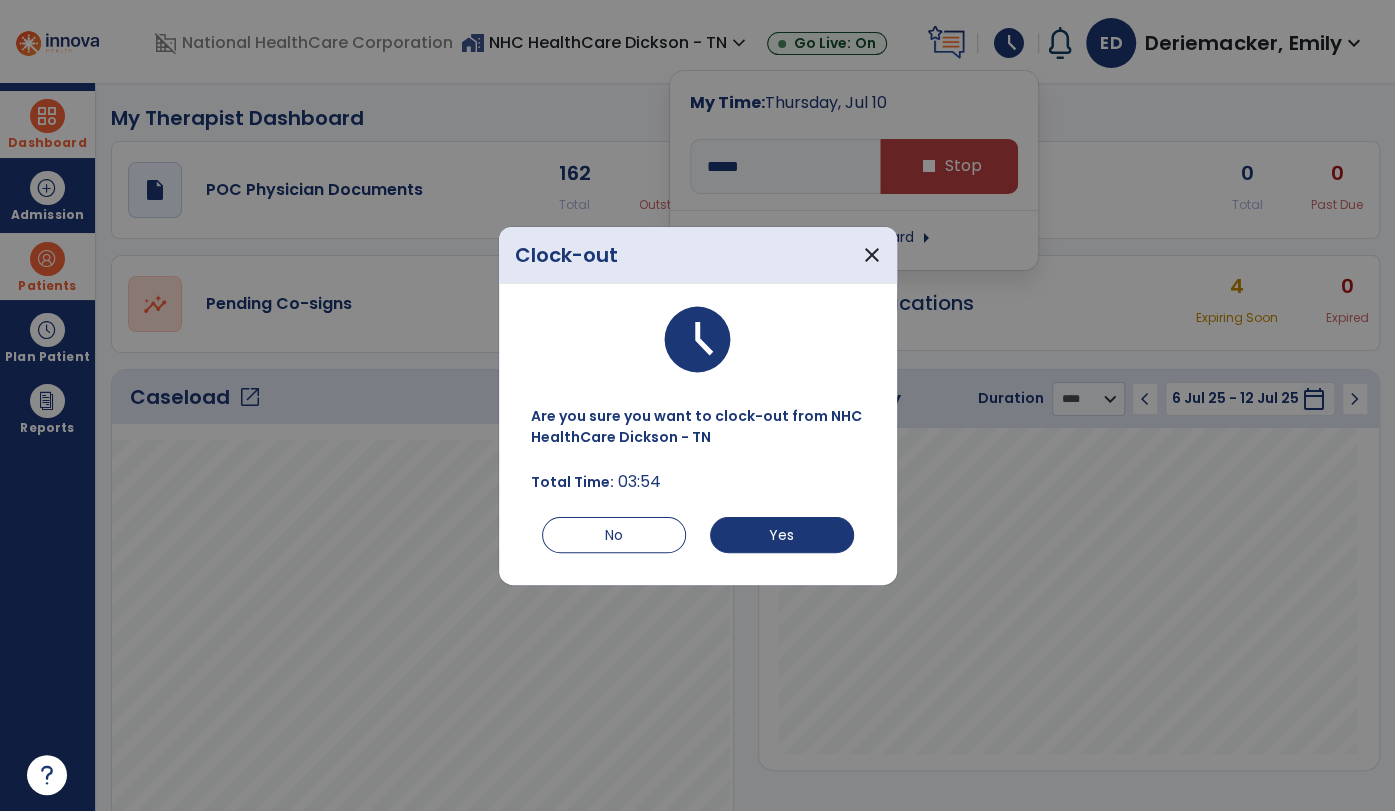 drag, startPoint x: 772, startPoint y: 524, endPoint x: 350, endPoint y: 365, distance: 450.96008 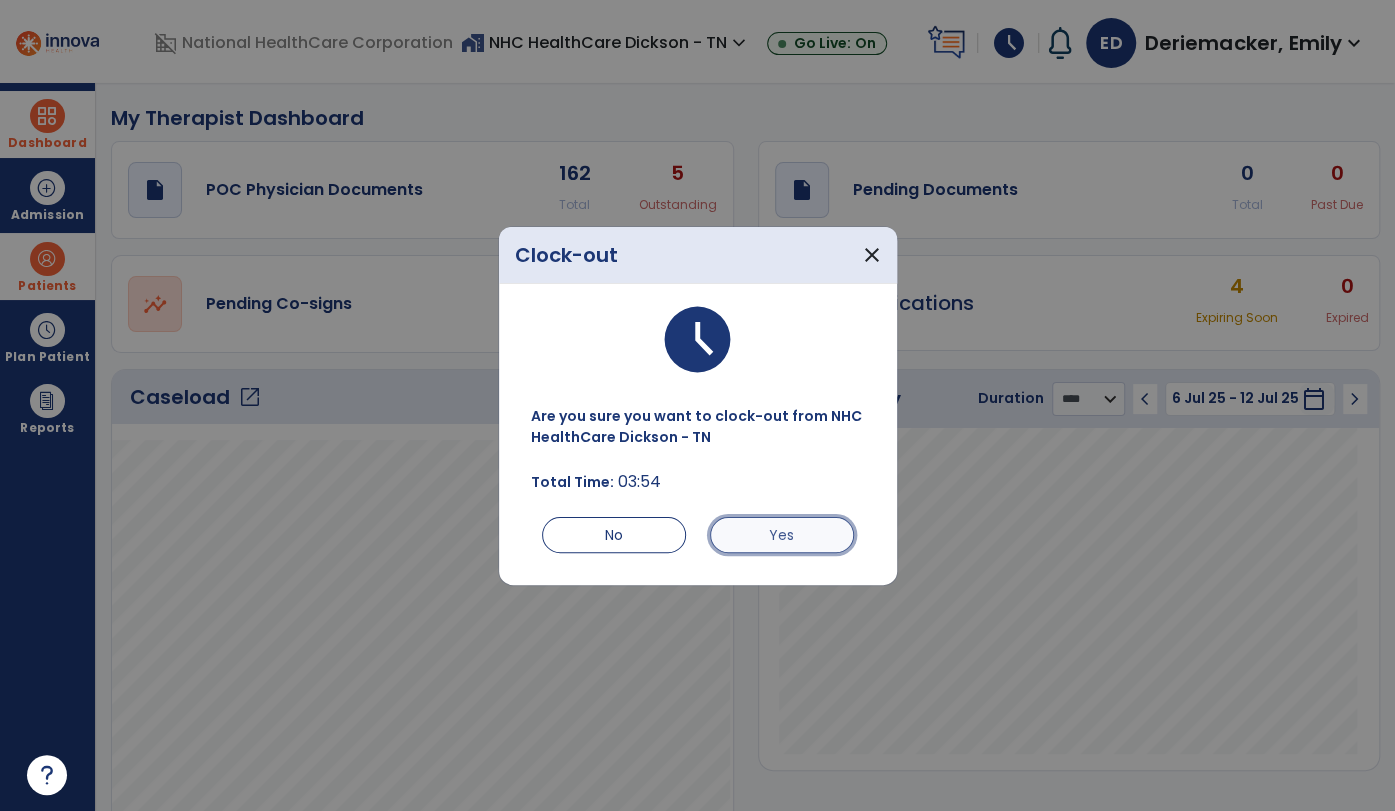 click on "Yes" at bounding box center (782, 535) 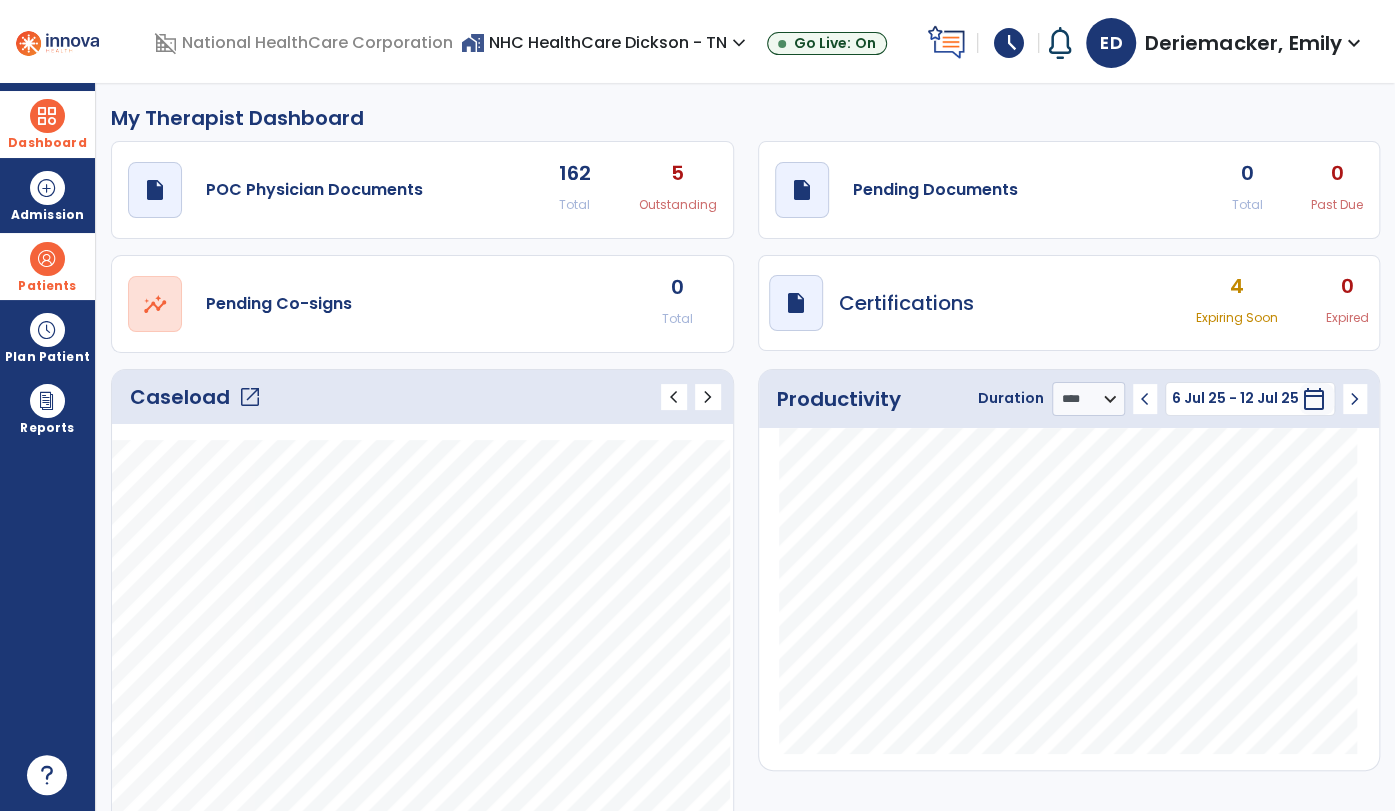 click on "Dashboard" at bounding box center [47, 124] 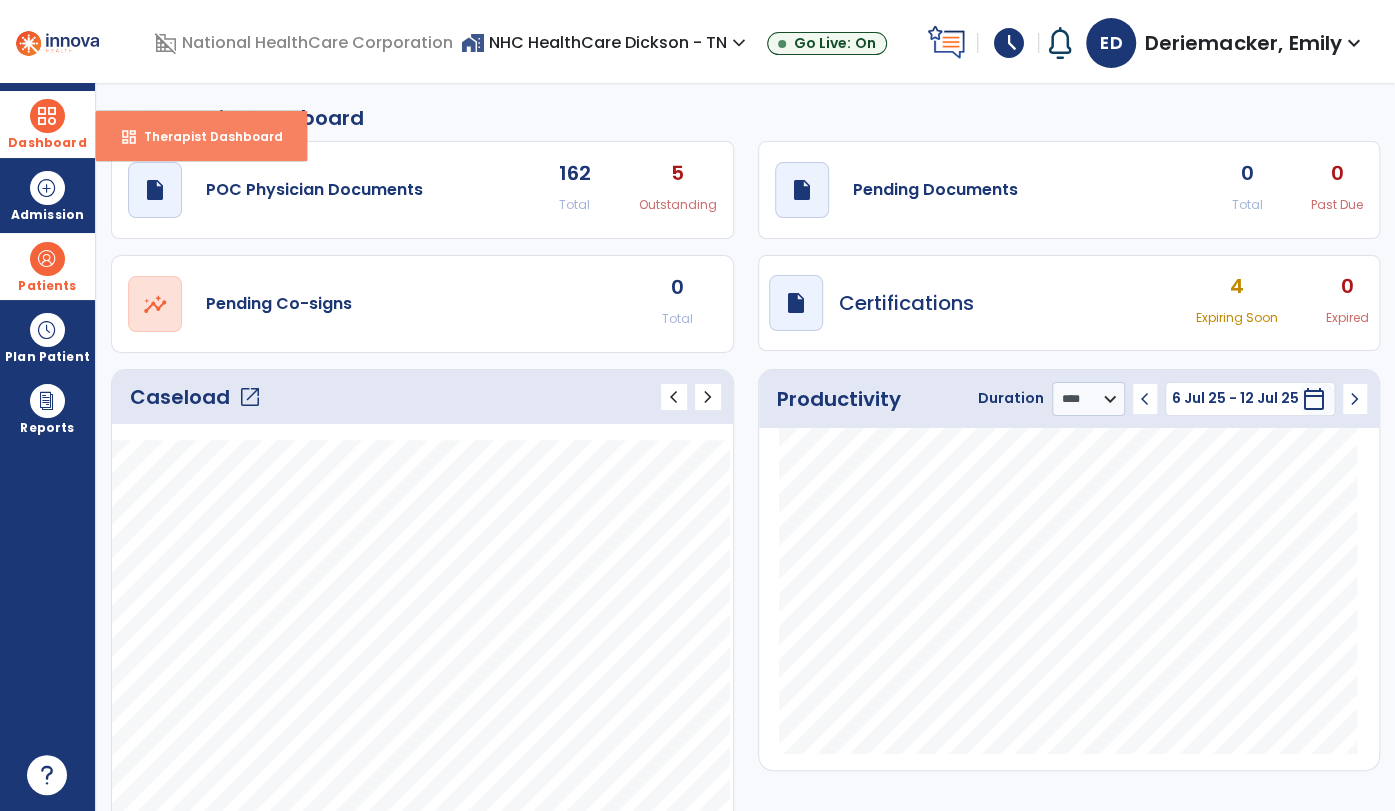 click on "dashboard  Therapist Dashboard" at bounding box center (201, 136) 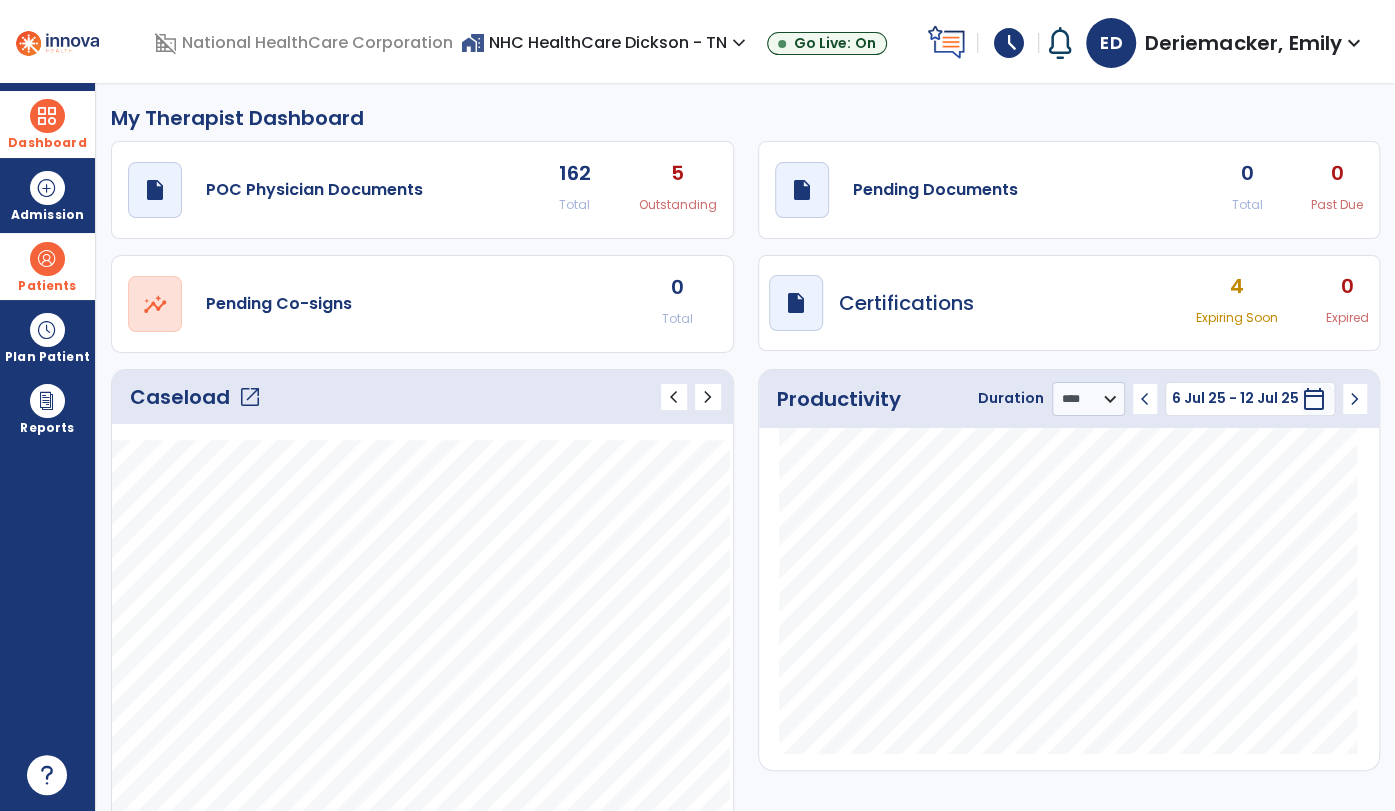 scroll, scrollTop: 0, scrollLeft: 0, axis: both 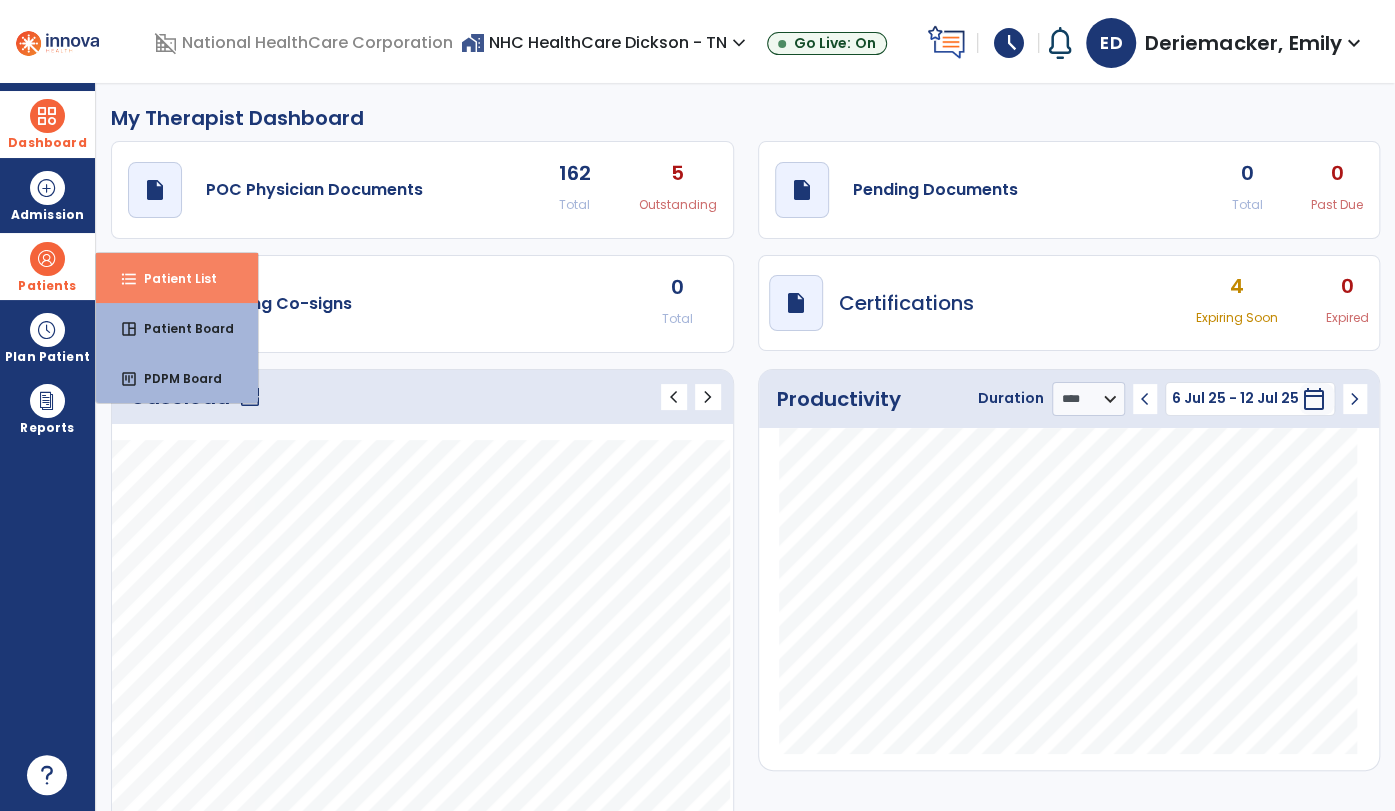 click on "Patient List" at bounding box center (172, 278) 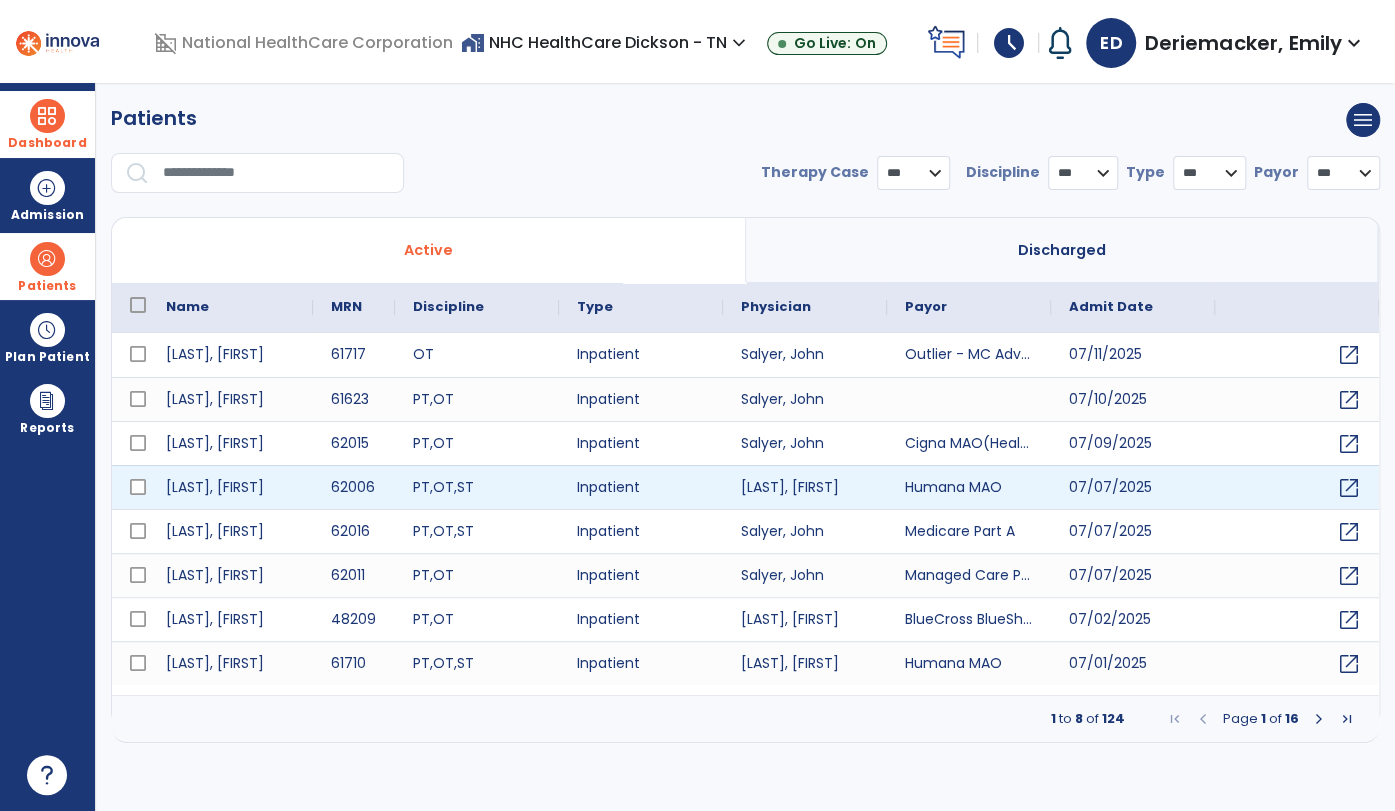 select on "***" 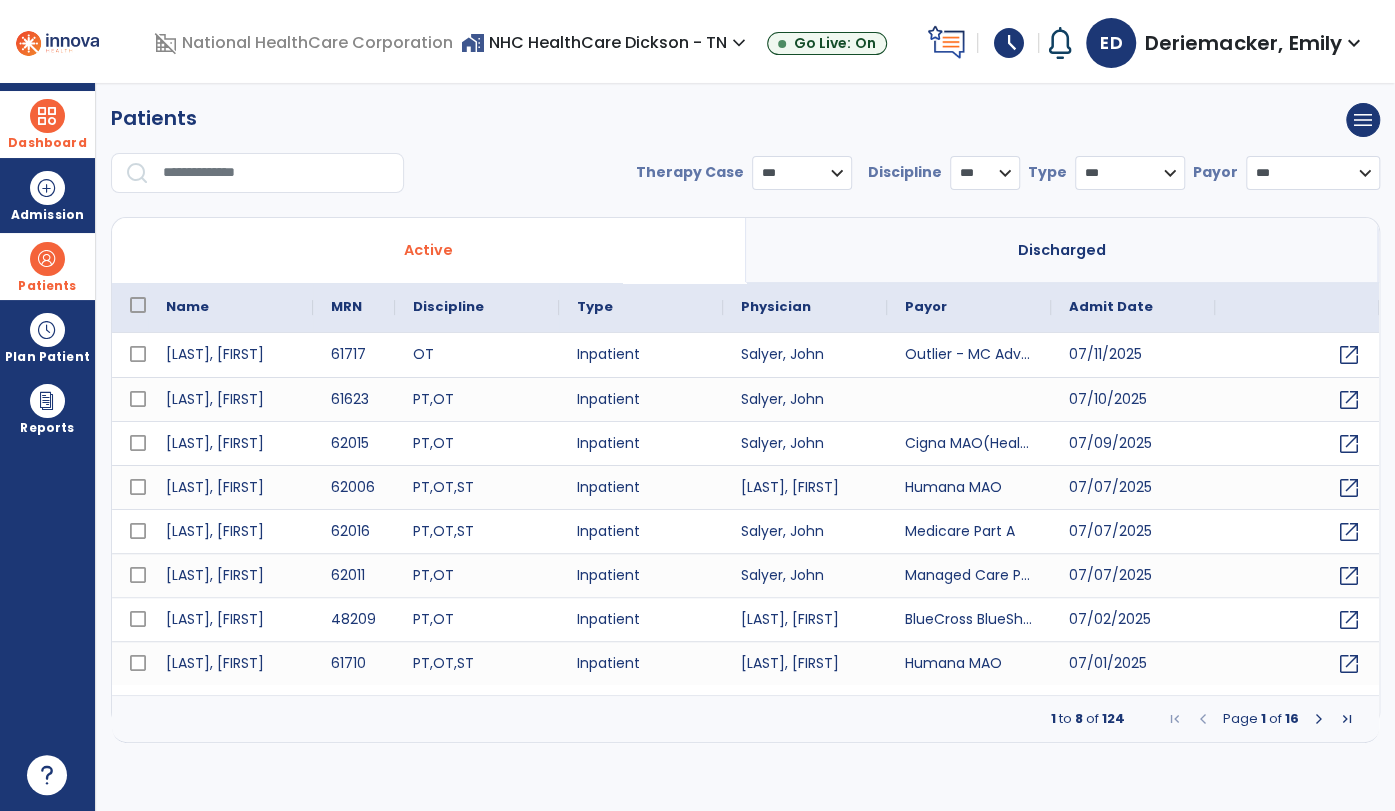 click on "Dashboard" at bounding box center [47, 143] 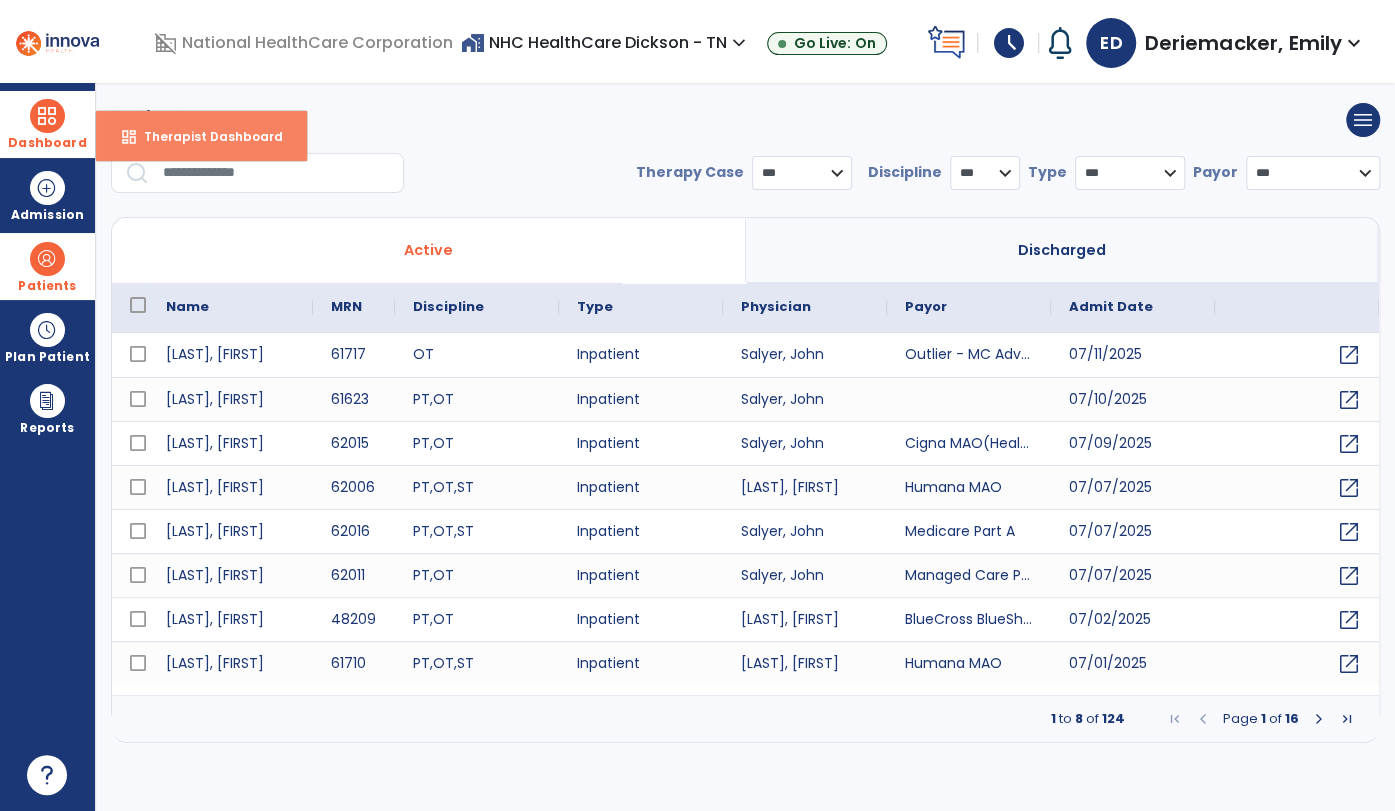 click on "Therapist Dashboard" at bounding box center [205, 136] 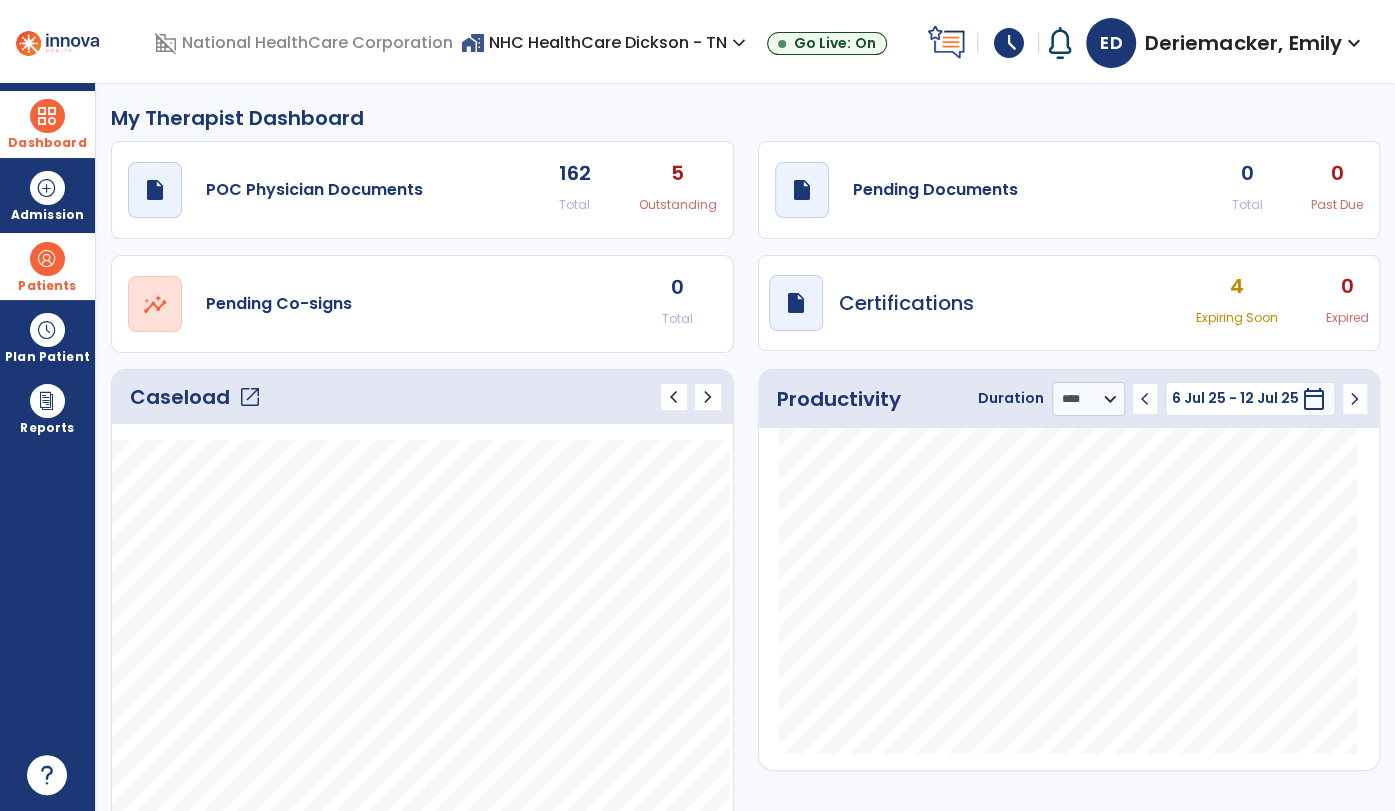 scroll, scrollTop: 0, scrollLeft: 0, axis: both 